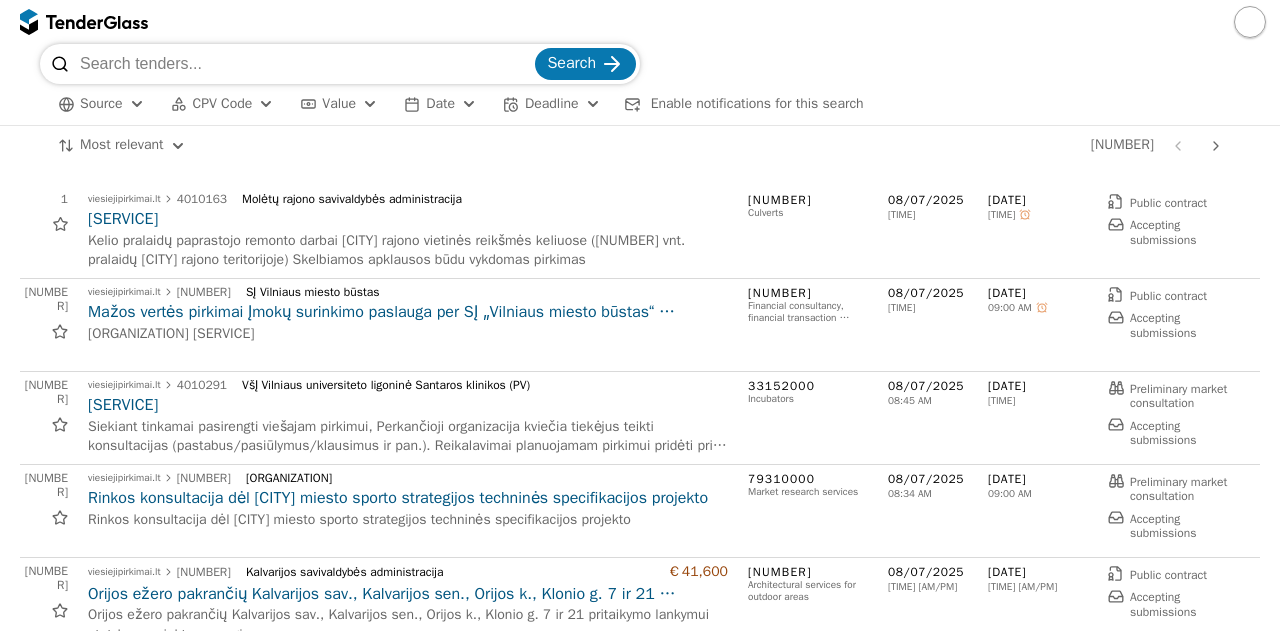 scroll, scrollTop: 0, scrollLeft: 0, axis: both 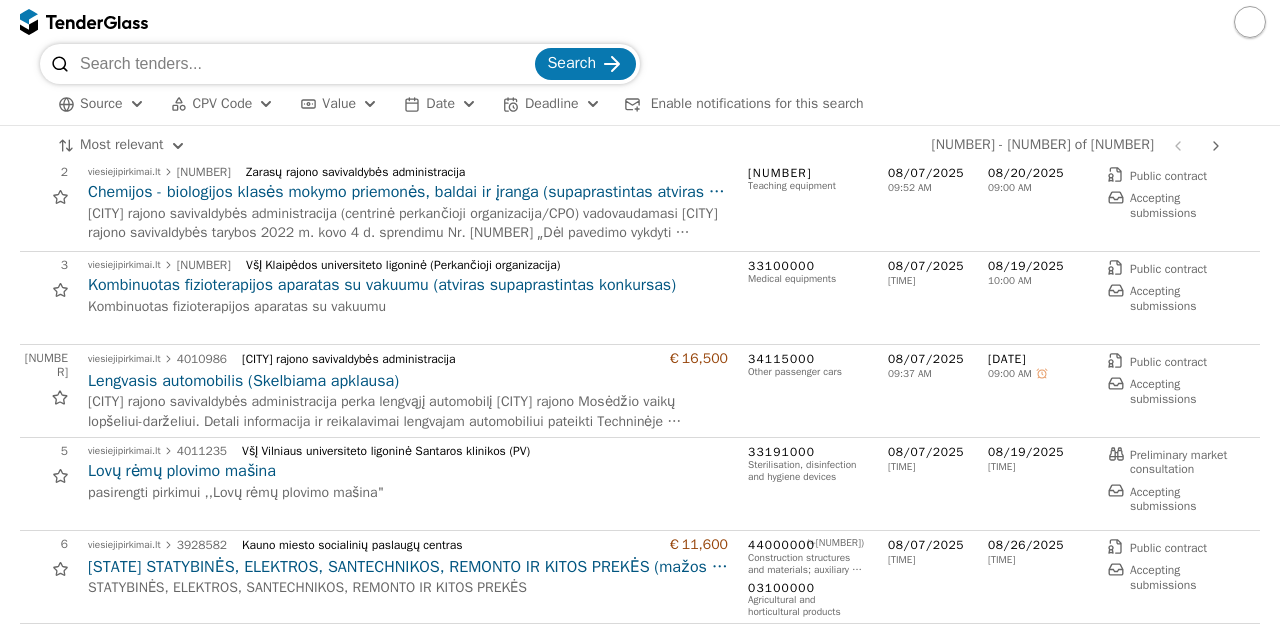 click on "3" at bounding box center (44, 278) 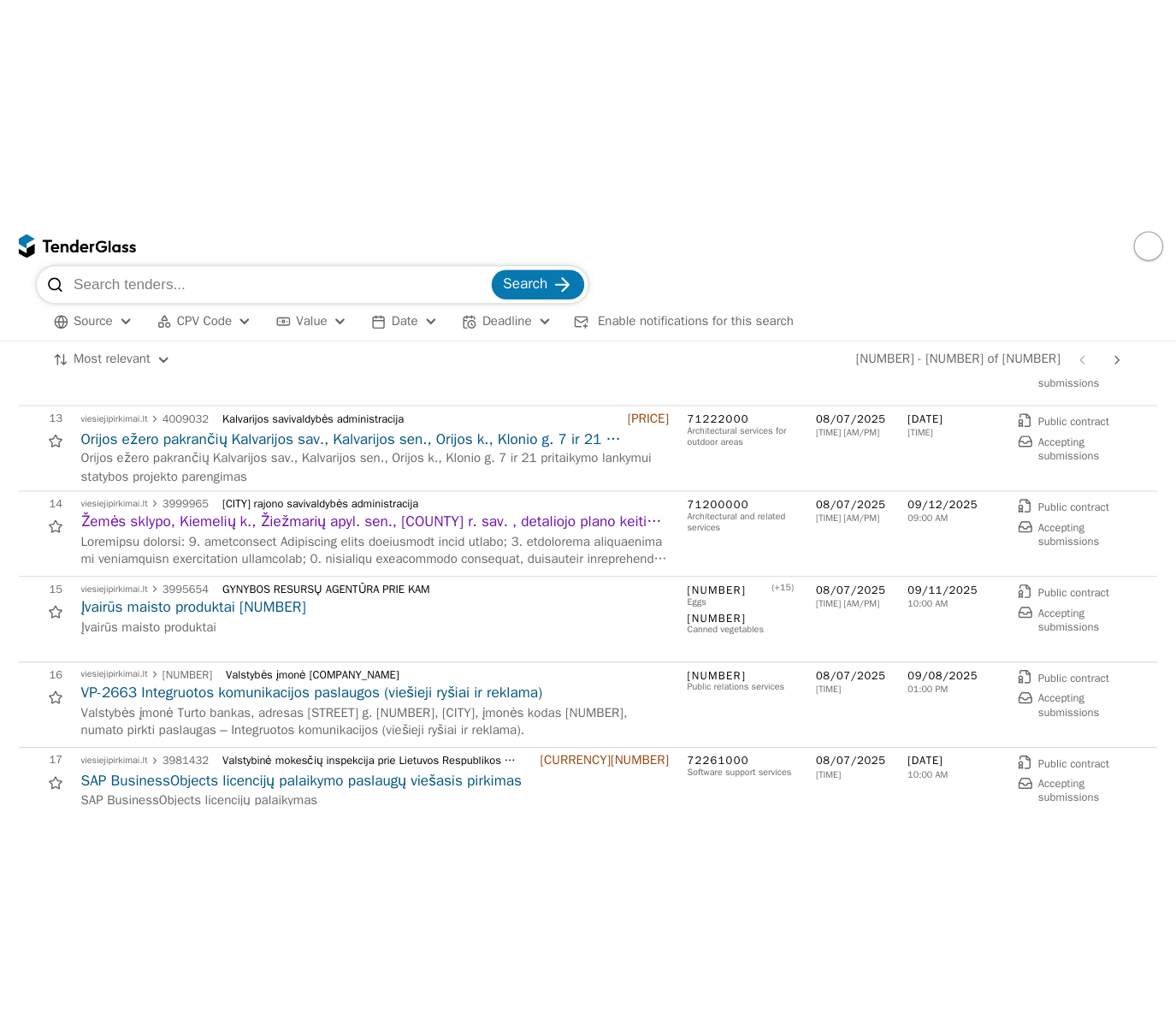 scroll, scrollTop: 958, scrollLeft: 0, axis: vertical 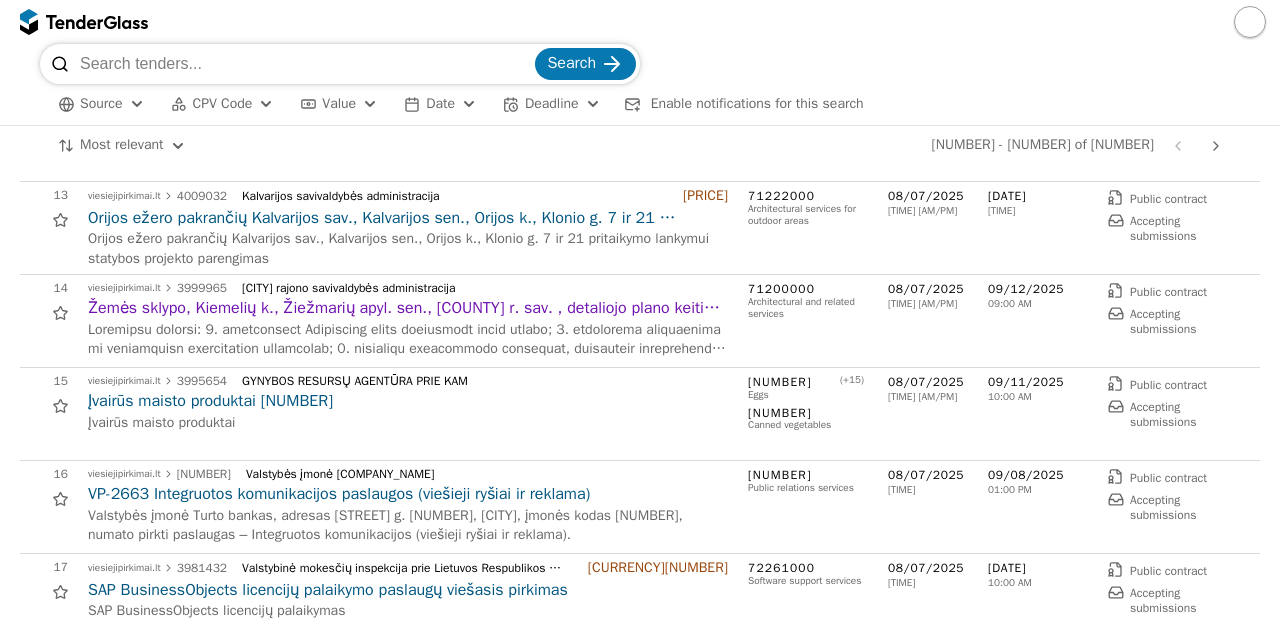 click on "Žemės sklypo, Kiemelių k., Žiežmarių apyl. sen., [COUNTY] r. sav. , detaliojo plano keitimo paslauga" at bounding box center [408, 308] 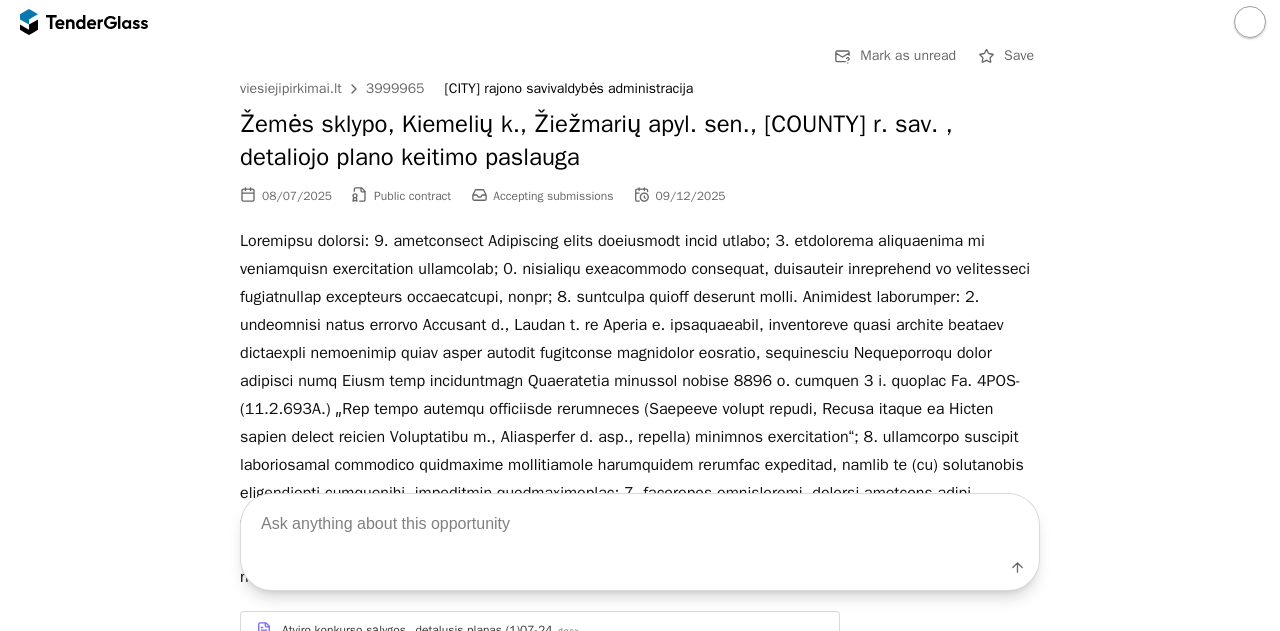 click on "viesiejipirkimai.lt" at bounding box center [291, 89] 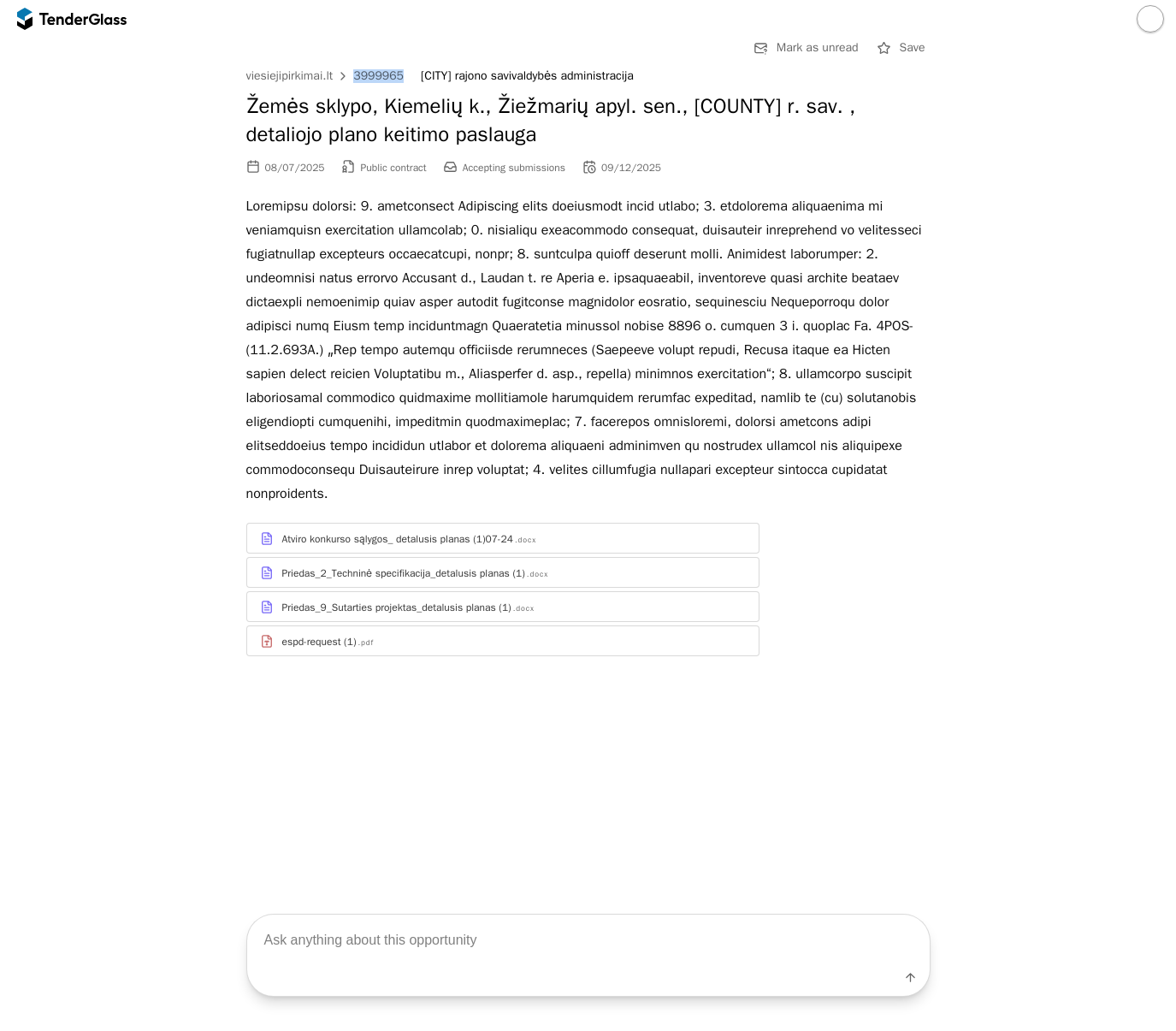 drag, startPoint x: 398, startPoint y: 73, endPoint x: 352, endPoint y: 80, distance: 46.52956 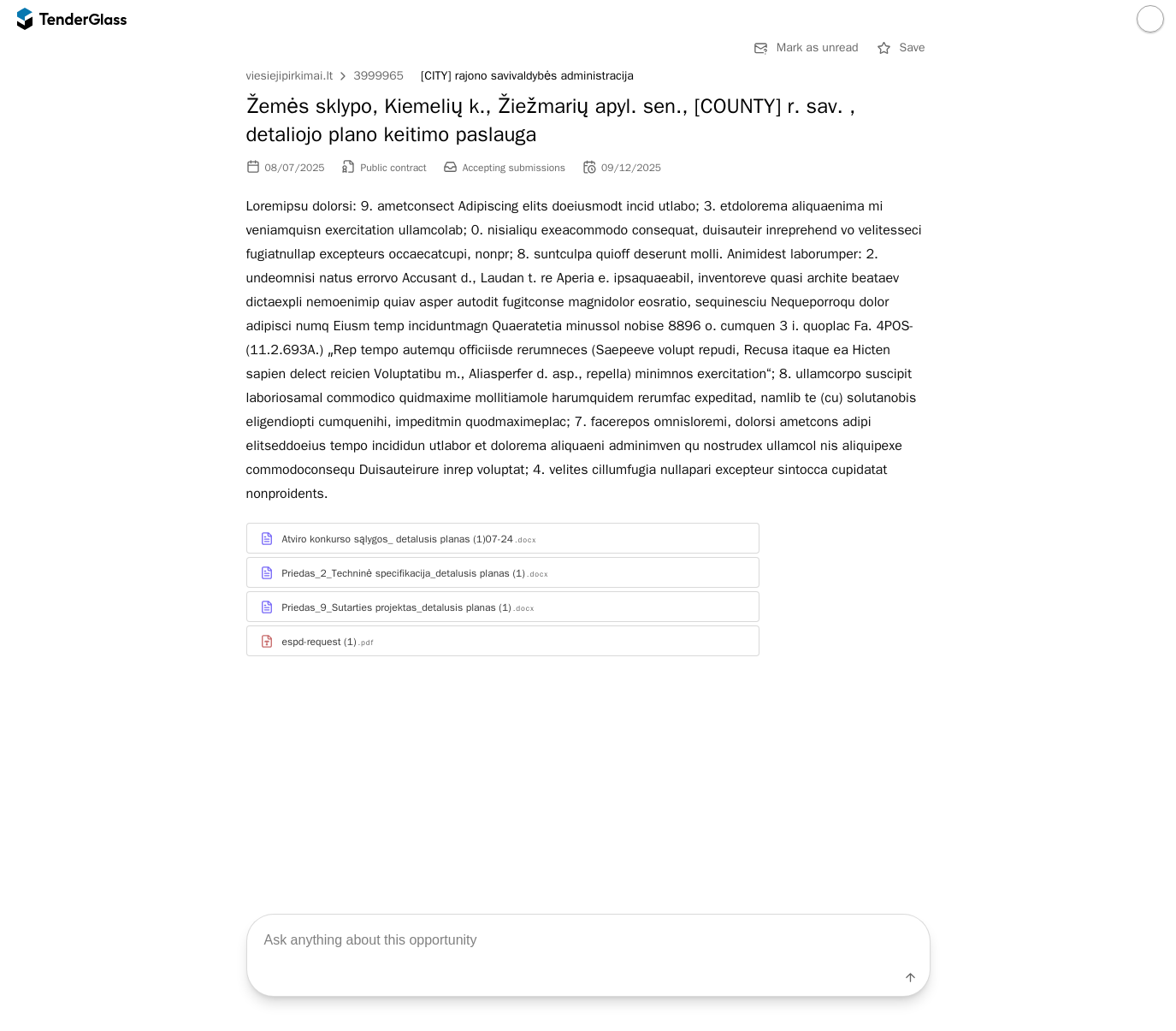 drag, startPoint x: 460, startPoint y: 936, endPoint x: 118, endPoint y: 933, distance: 342.01316 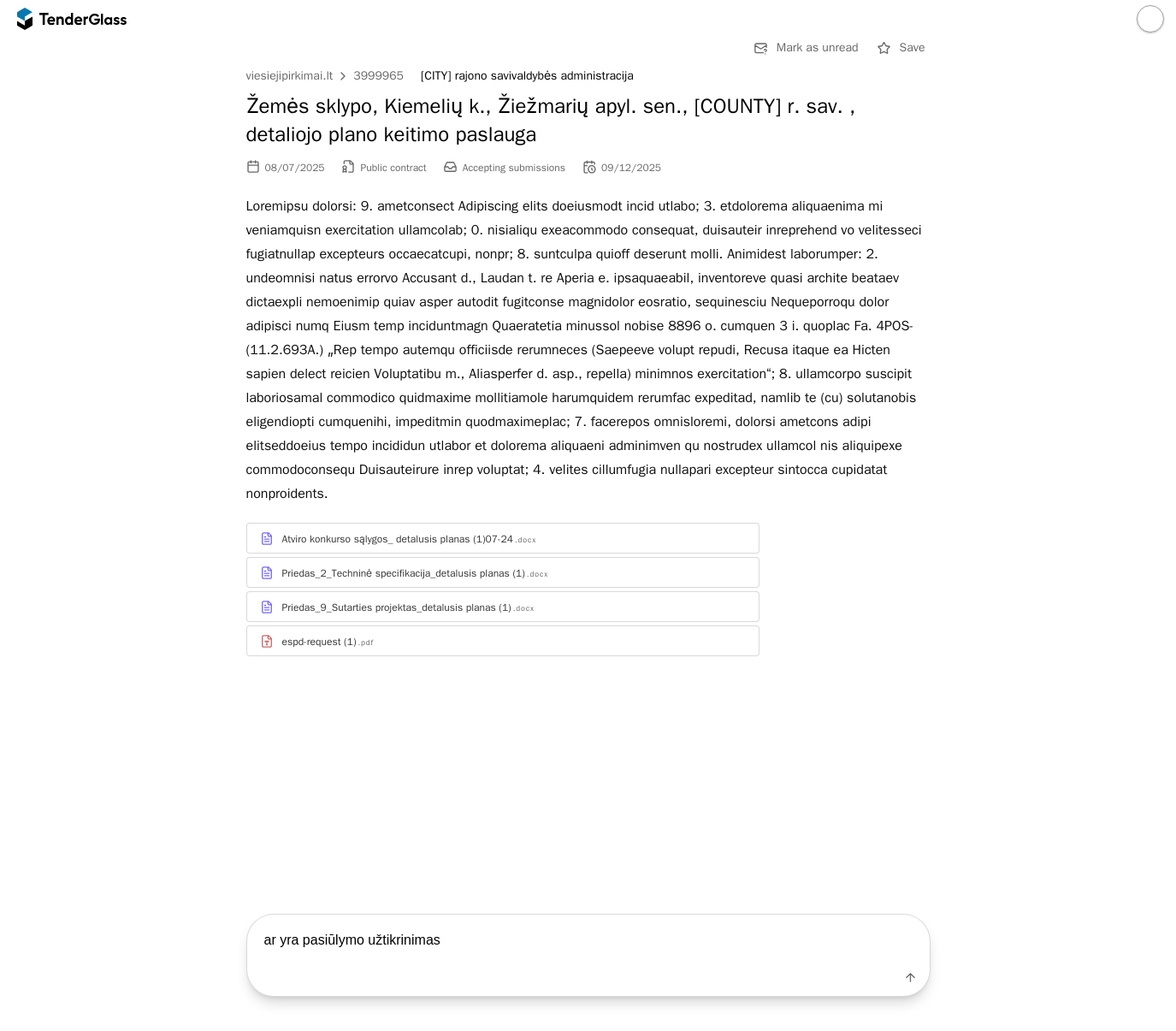 type on "ar yra pasiūlymo užtikrinimas?" 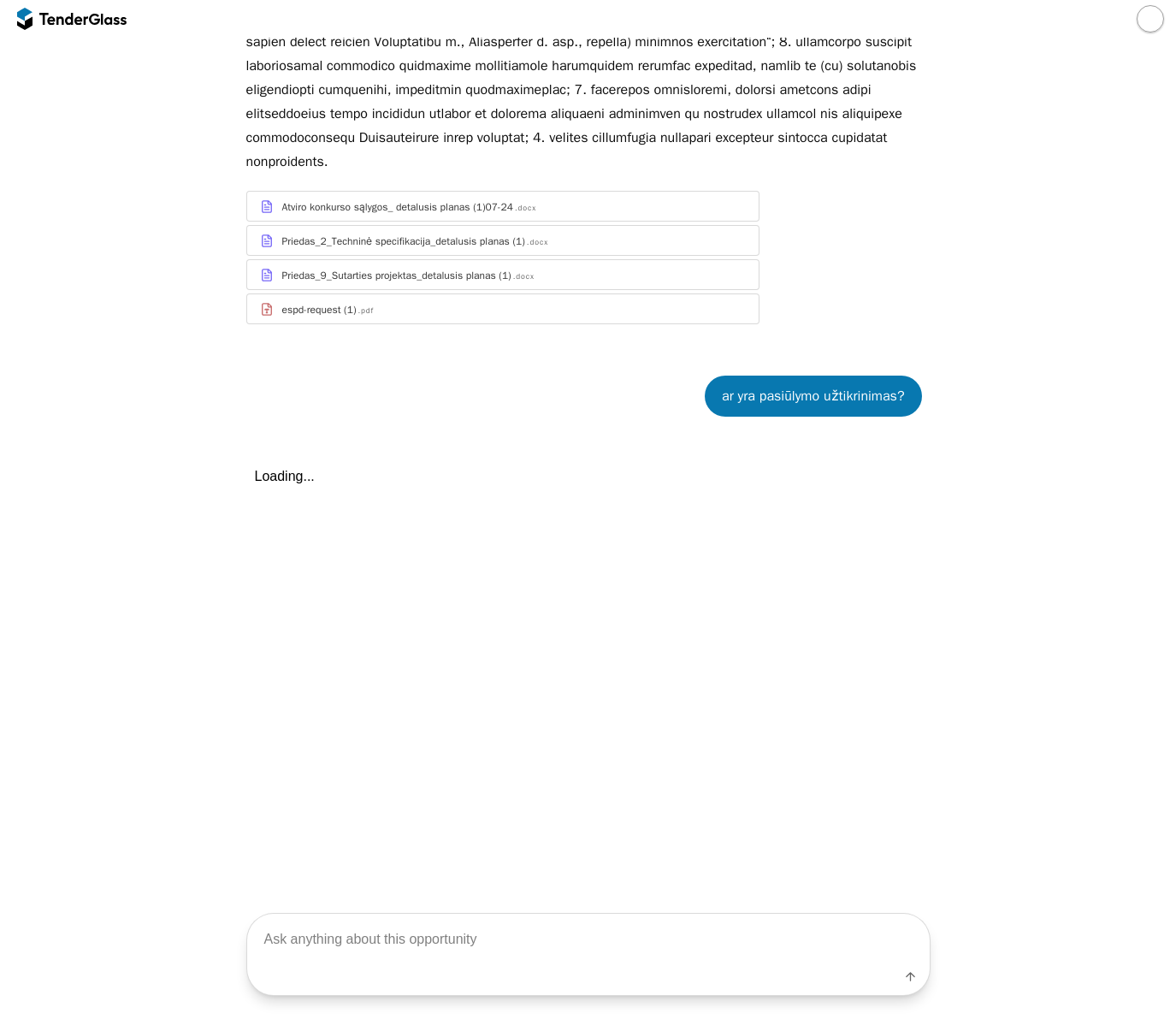 scroll, scrollTop: 619, scrollLeft: 0, axis: vertical 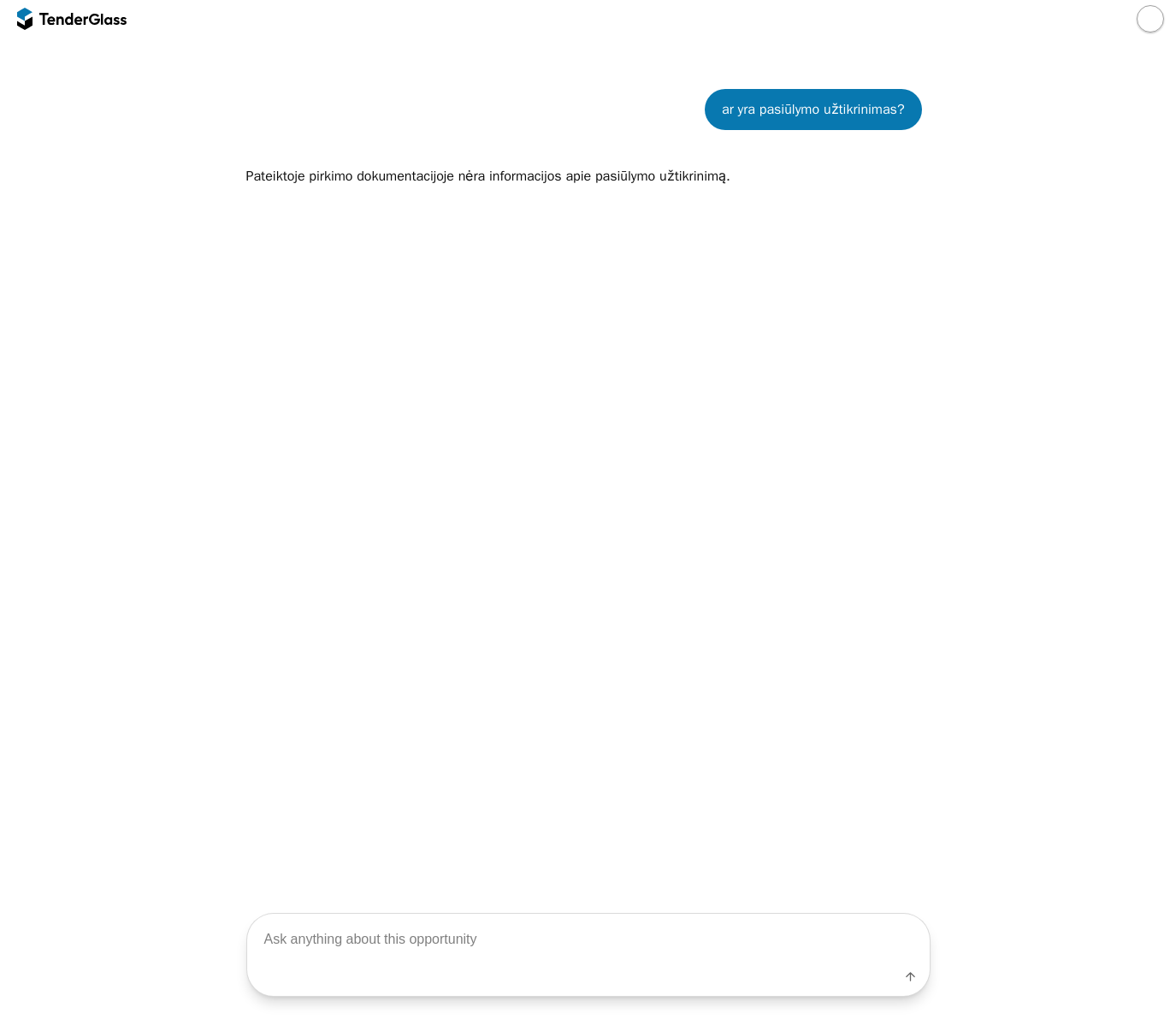 click at bounding box center (588, 939) 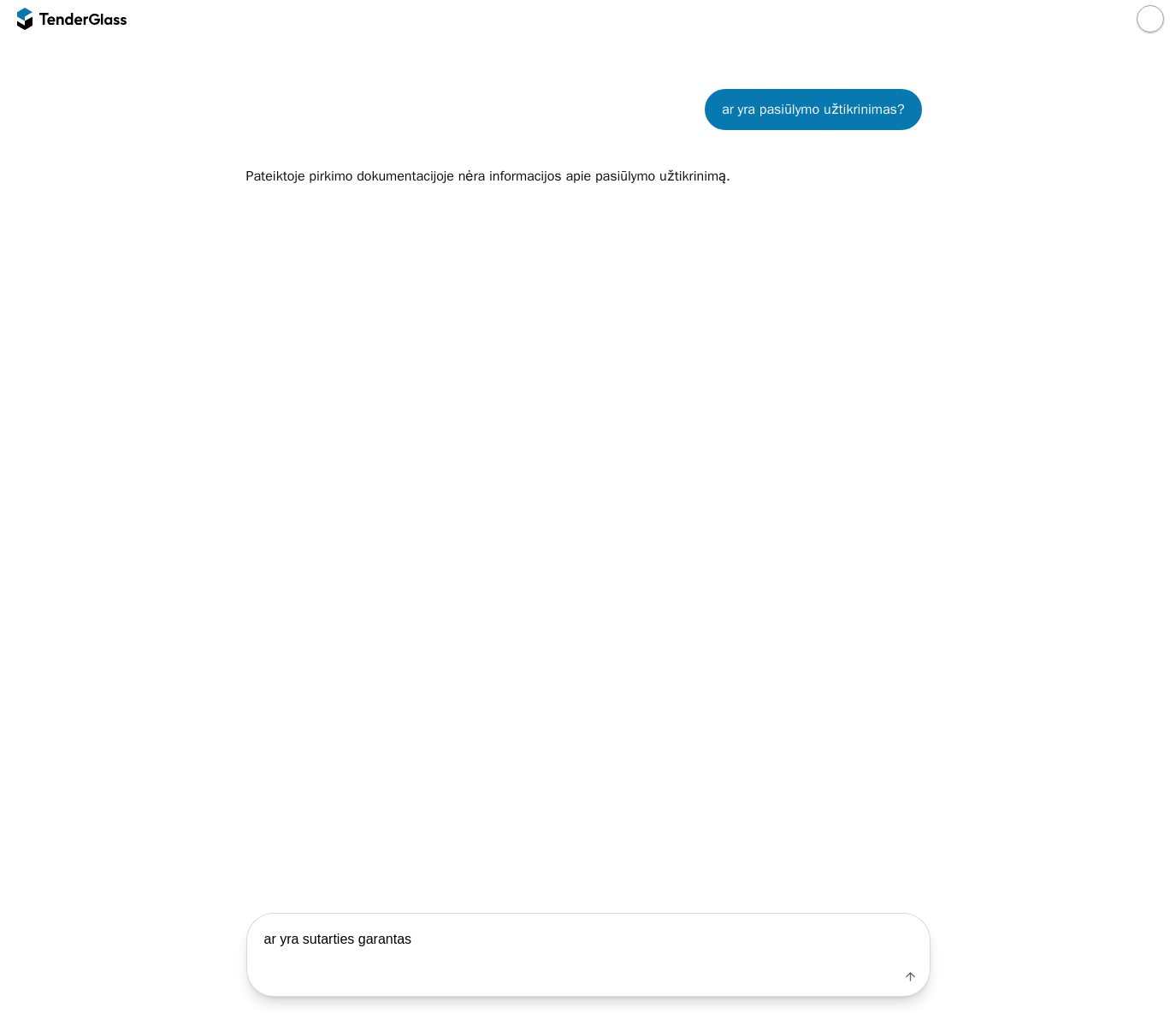 type on "ar yra sutarties garantas?" 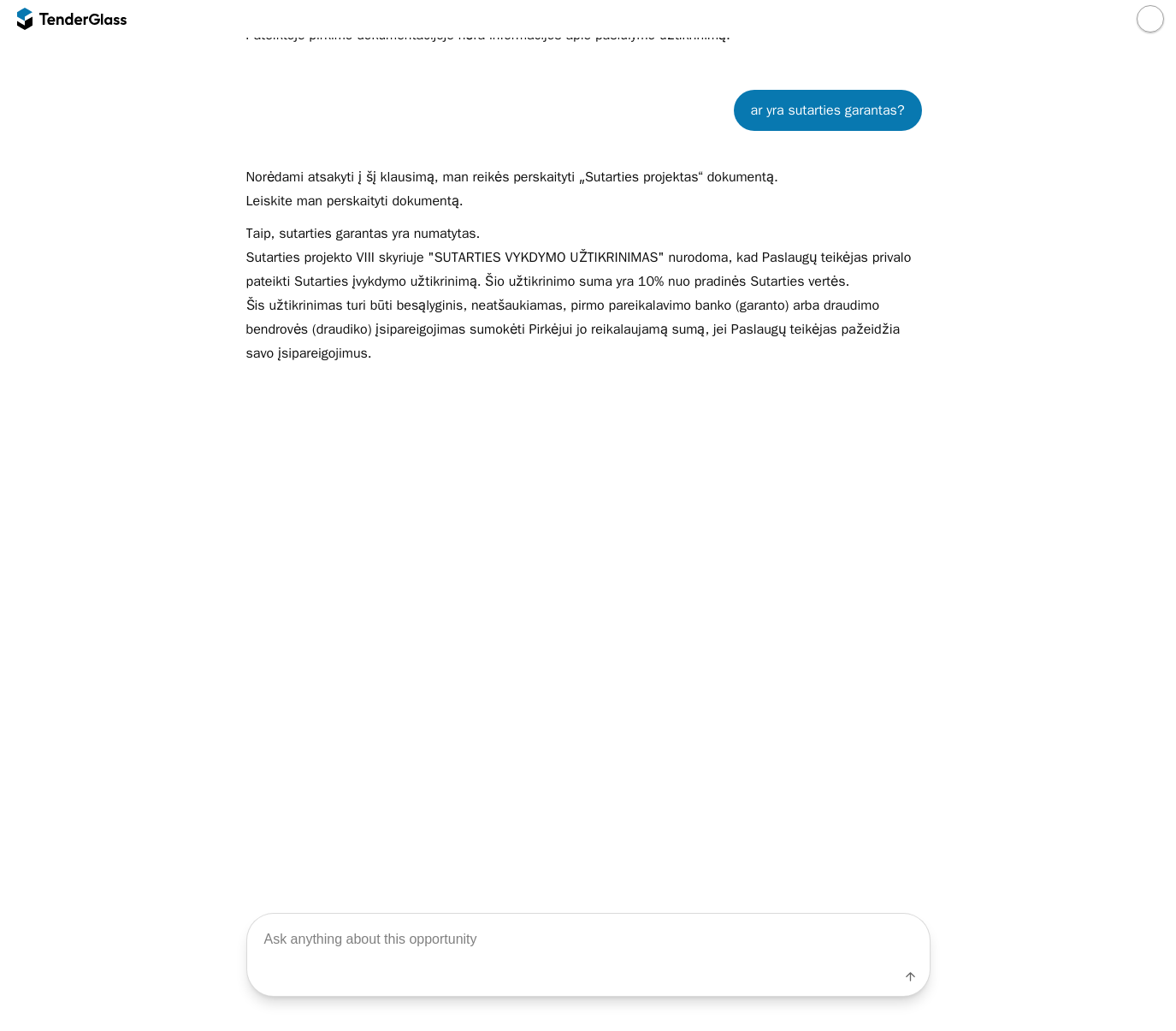 scroll, scrollTop: 761, scrollLeft: 0, axis: vertical 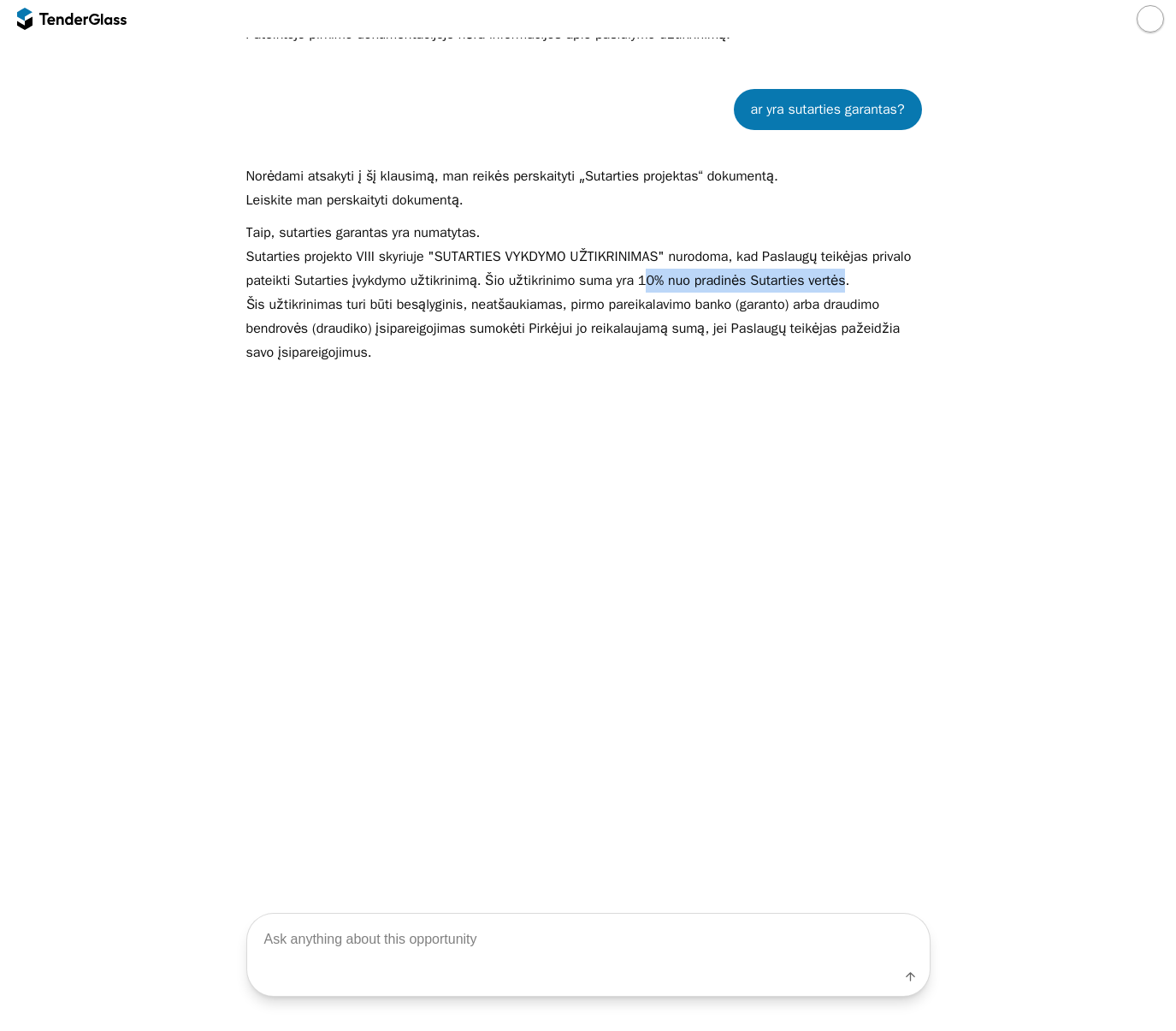 drag, startPoint x: 647, startPoint y: 258, endPoint x: 761, endPoint y: 278, distance: 115.7411 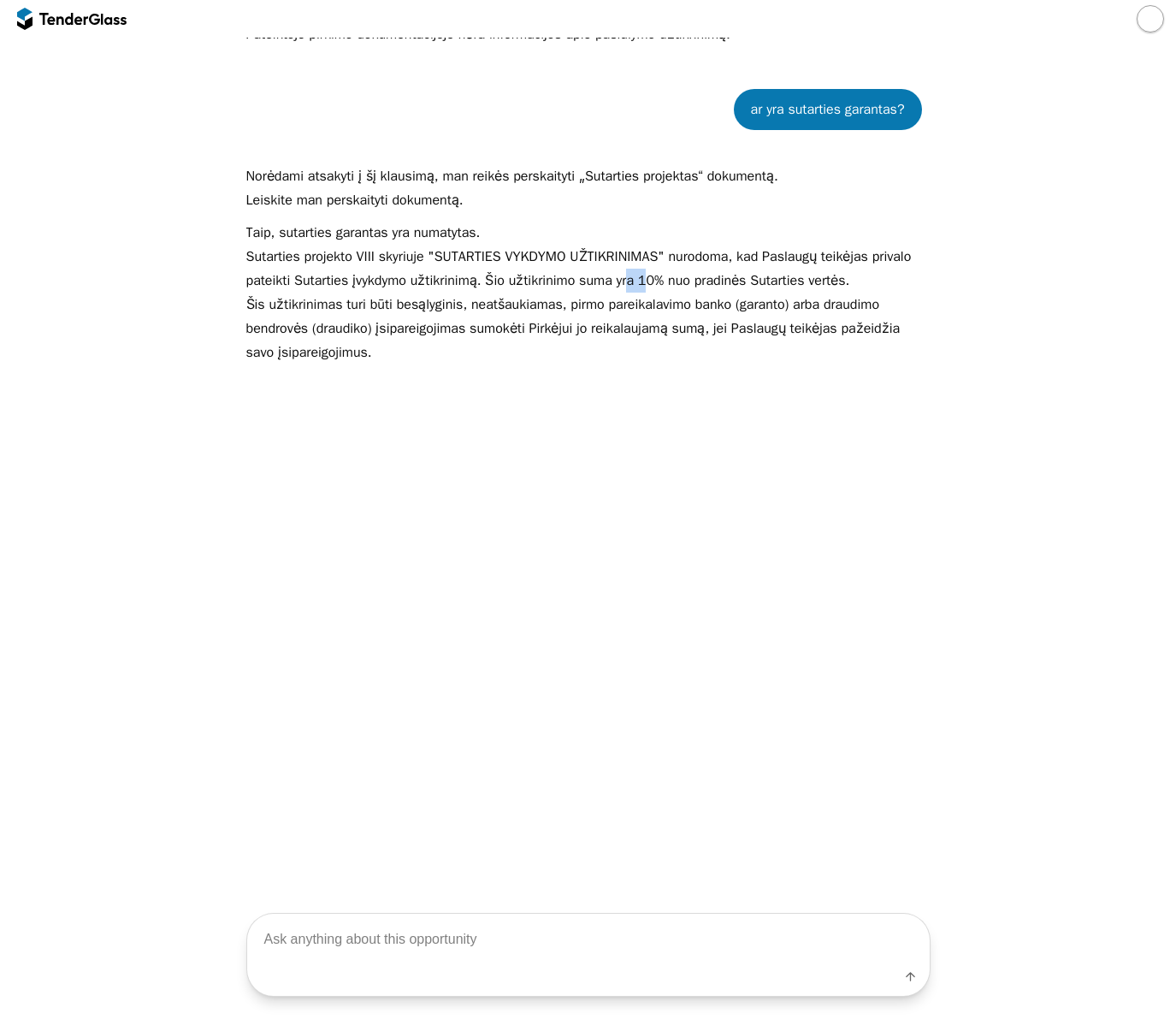 drag, startPoint x: 623, startPoint y: 248, endPoint x: 640, endPoint y: 249, distance: 17.029386 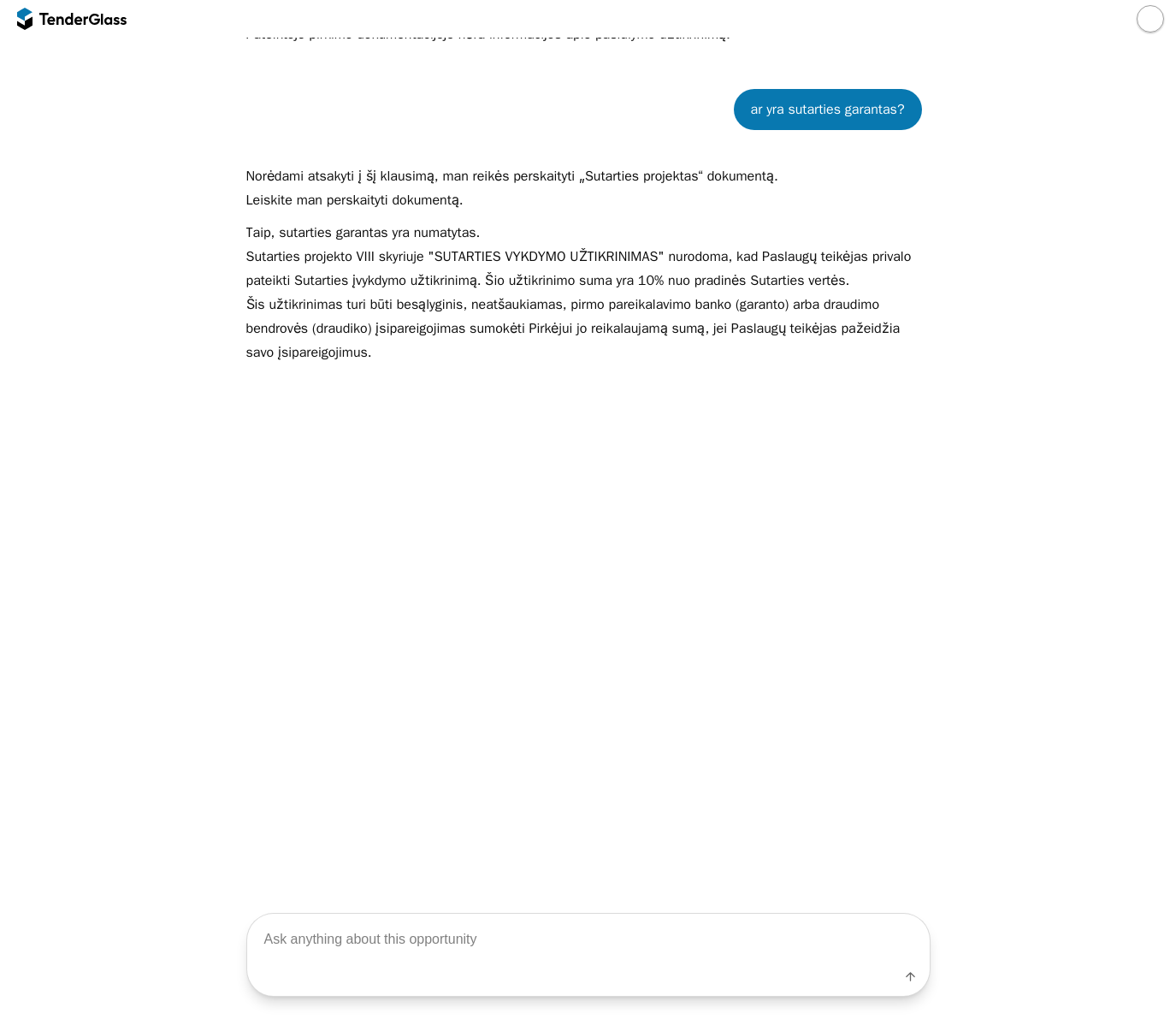 click at bounding box center [588, 939] 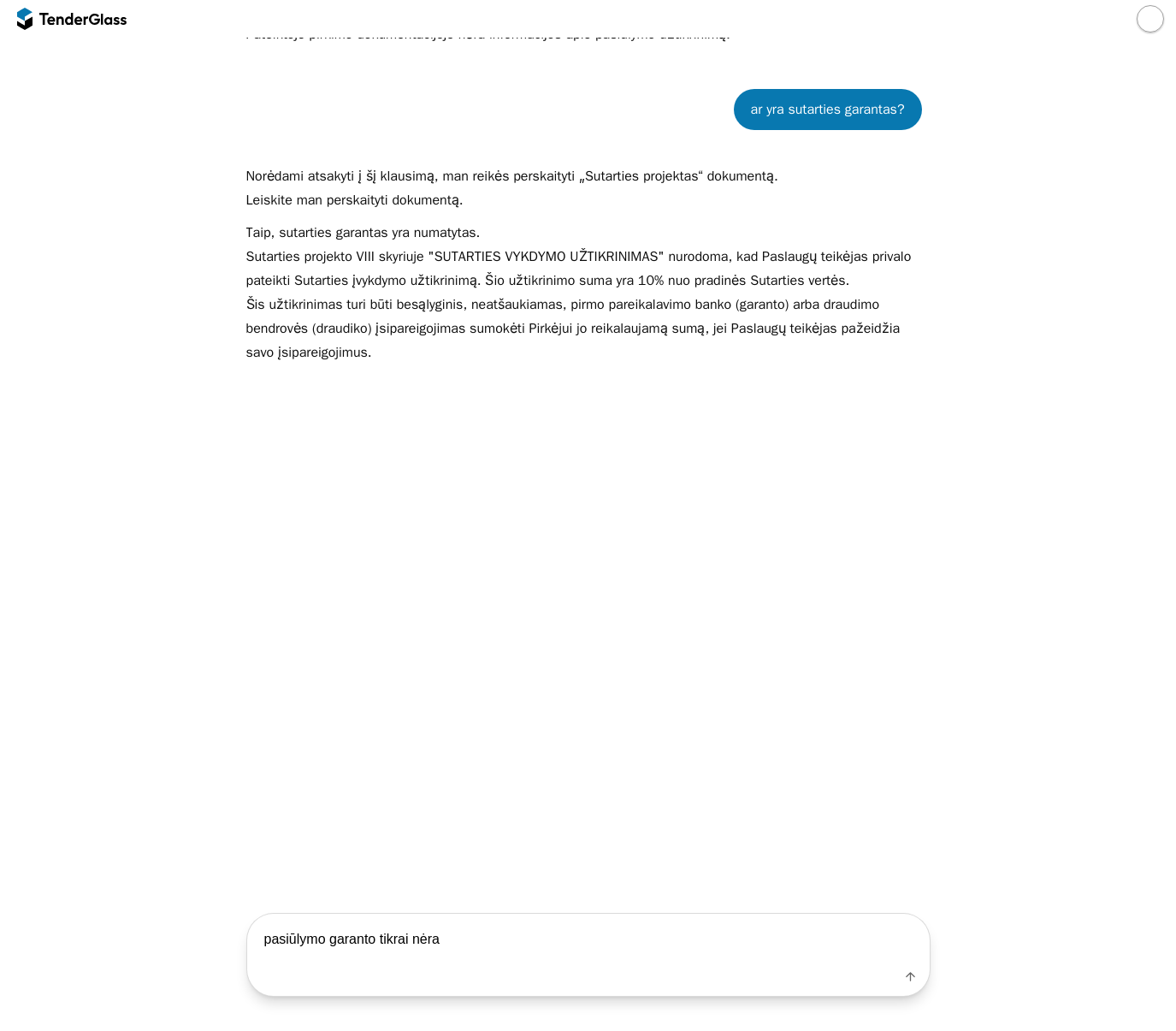 type on "pasiūlymo garanto tikrai nėra?" 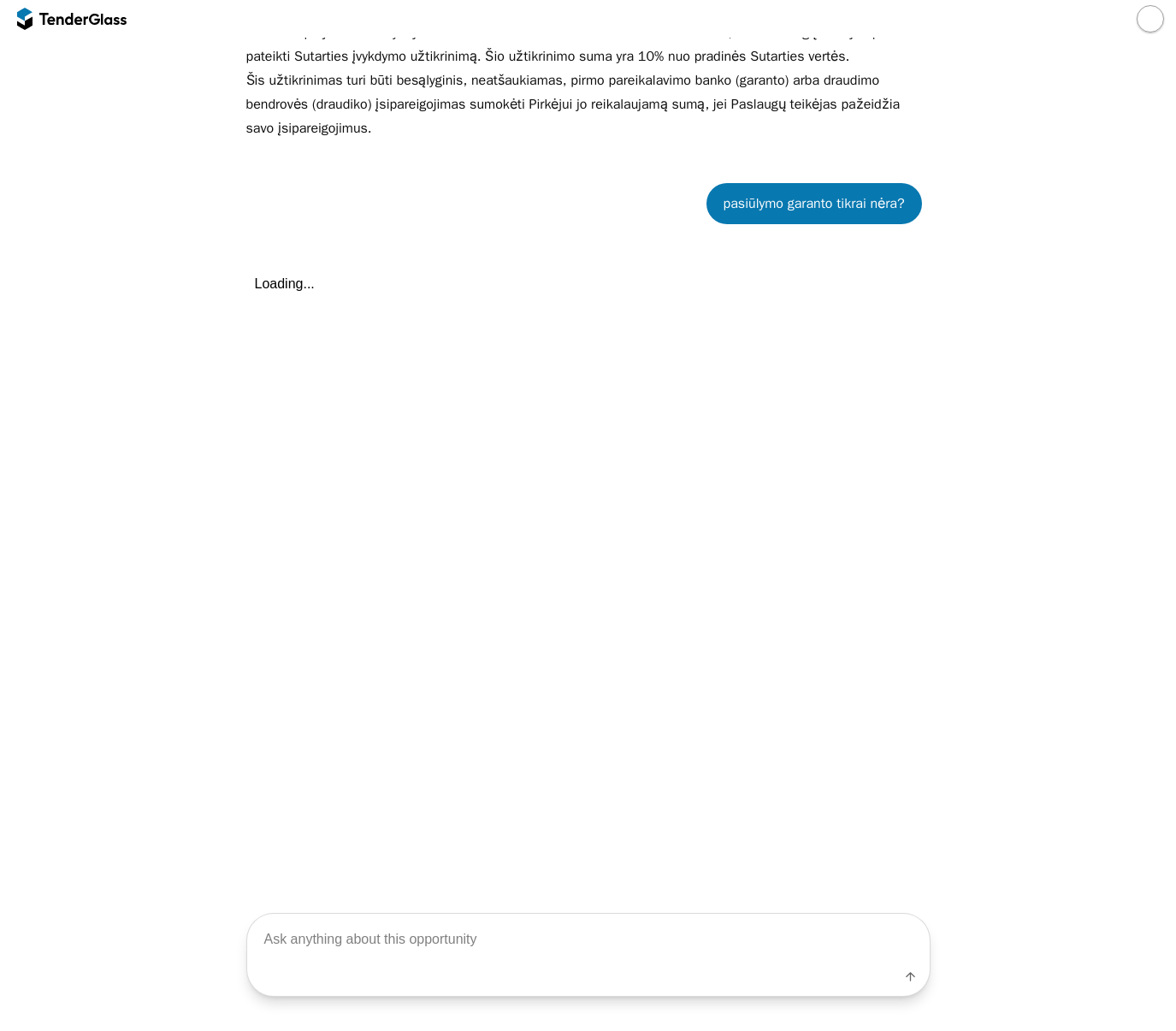 scroll, scrollTop: 1079, scrollLeft: 0, axis: vertical 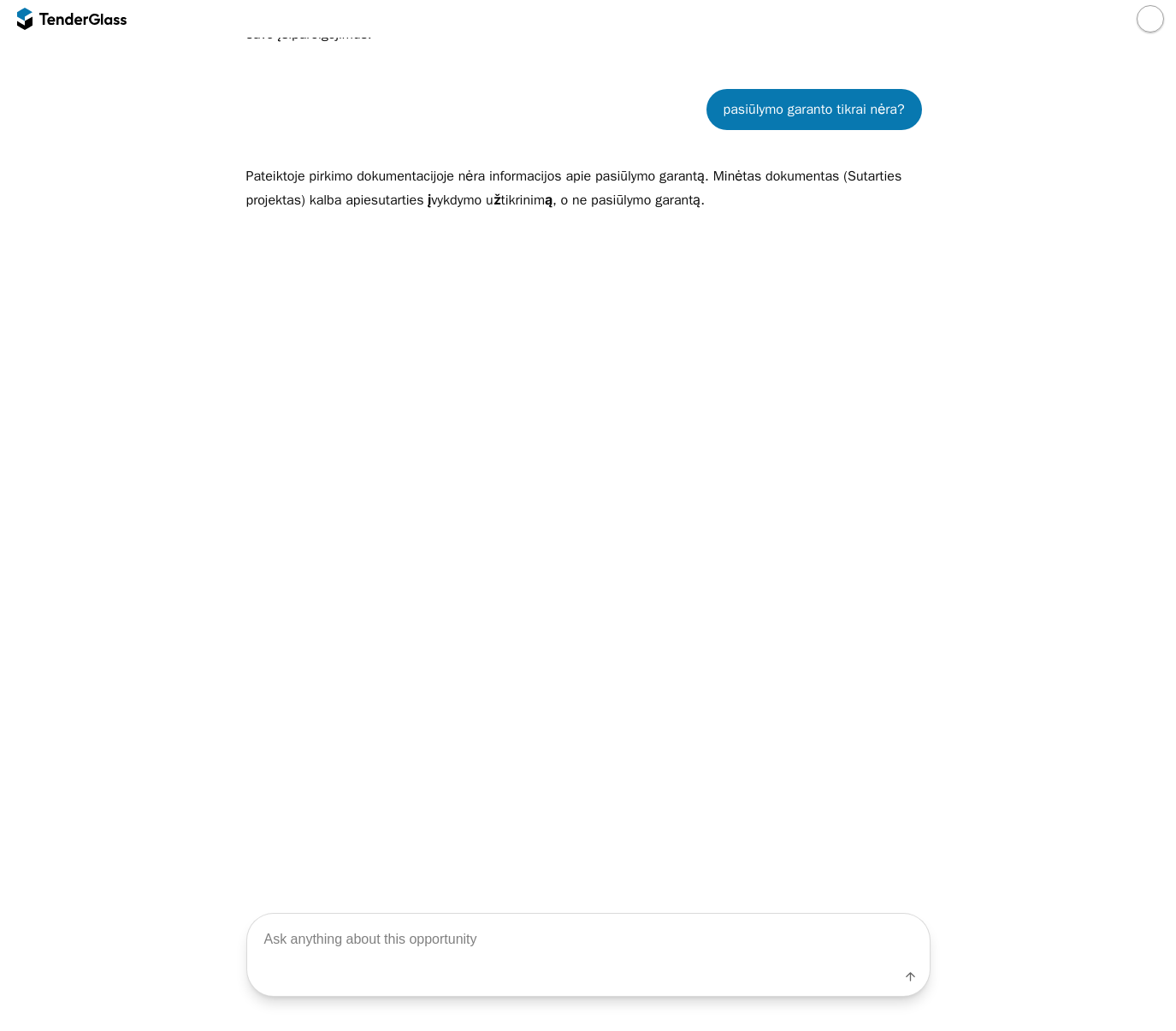 drag, startPoint x: 684, startPoint y: 943, endPoint x: 663, endPoint y: 952, distance: 22.847 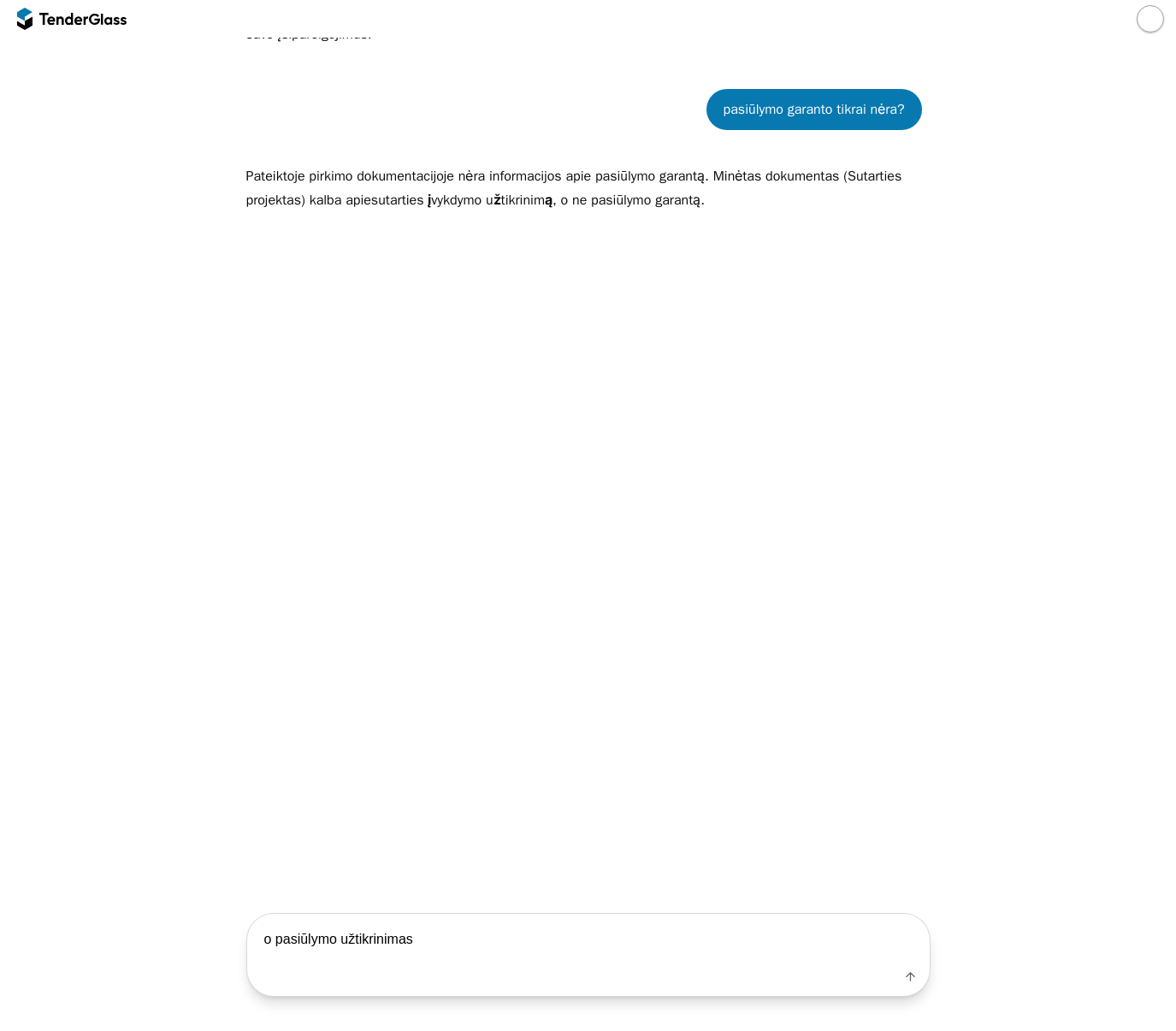 type on "o pasiūlymo užtikrinimas?" 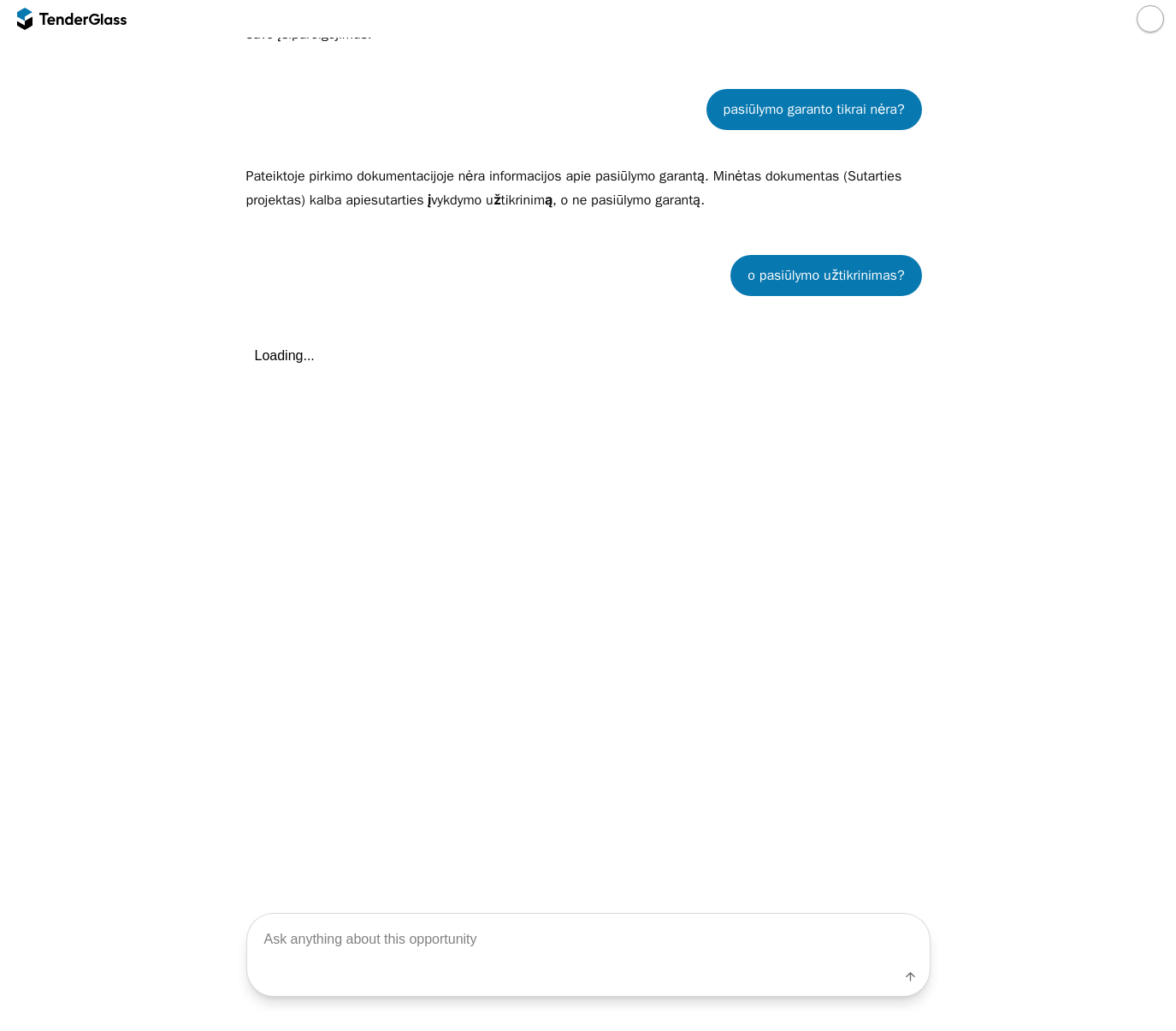scroll, scrollTop: 1245, scrollLeft: 0, axis: vertical 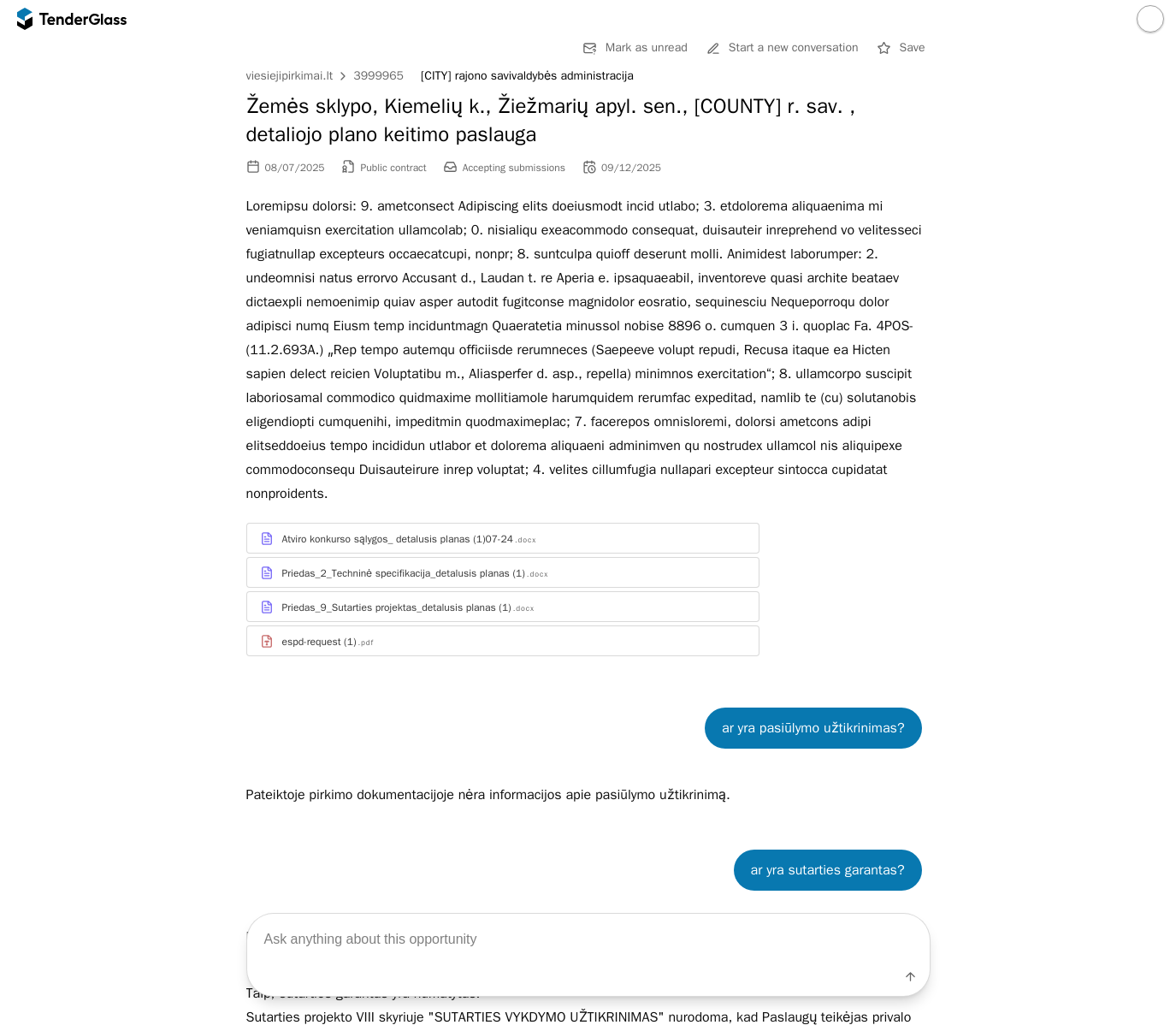drag, startPoint x: 239, startPoint y: 98, endPoint x: 588, endPoint y: 139, distance: 351.4001 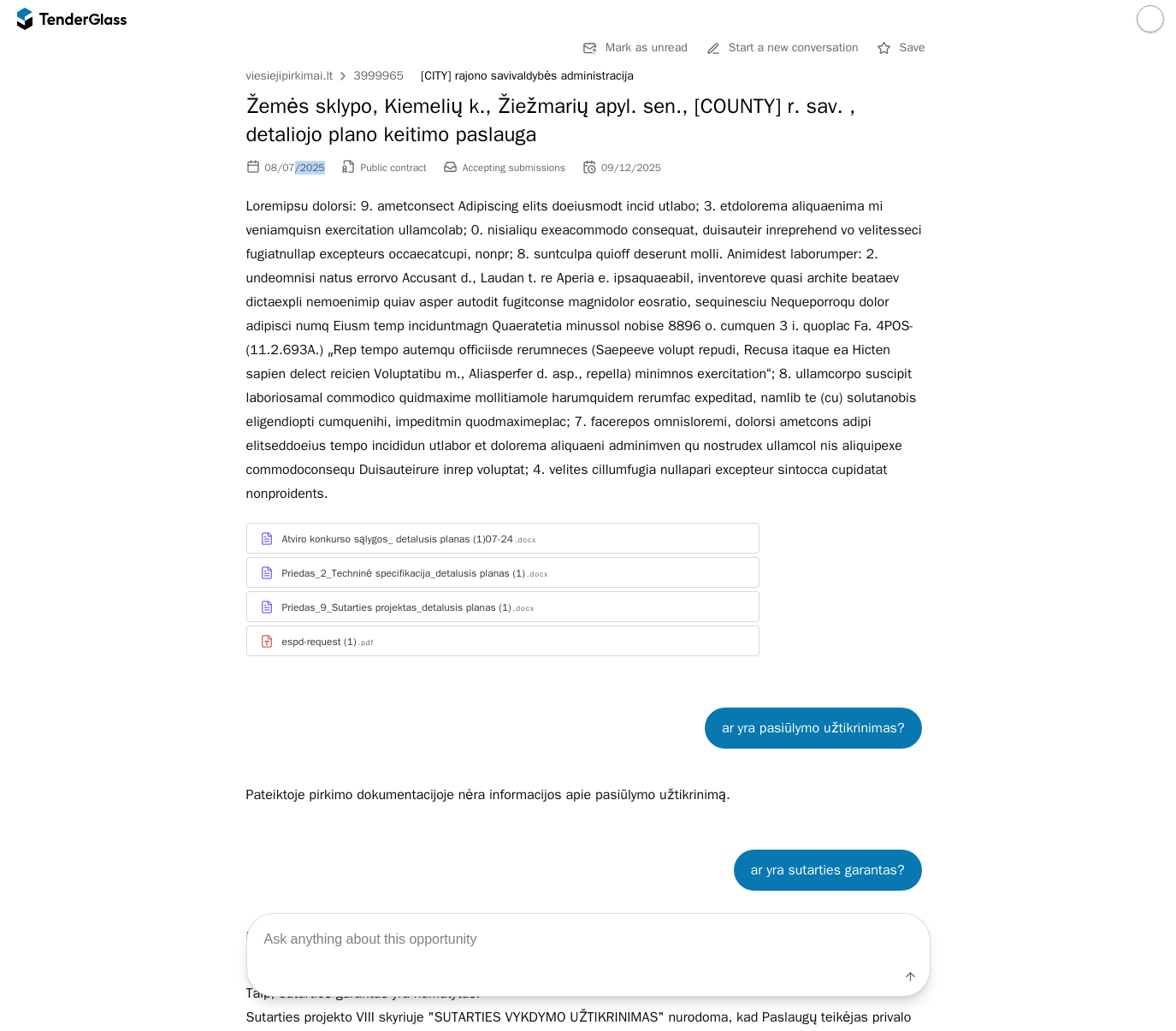 drag, startPoint x: 311, startPoint y: 170, endPoint x: 286, endPoint y: 170, distance: 25 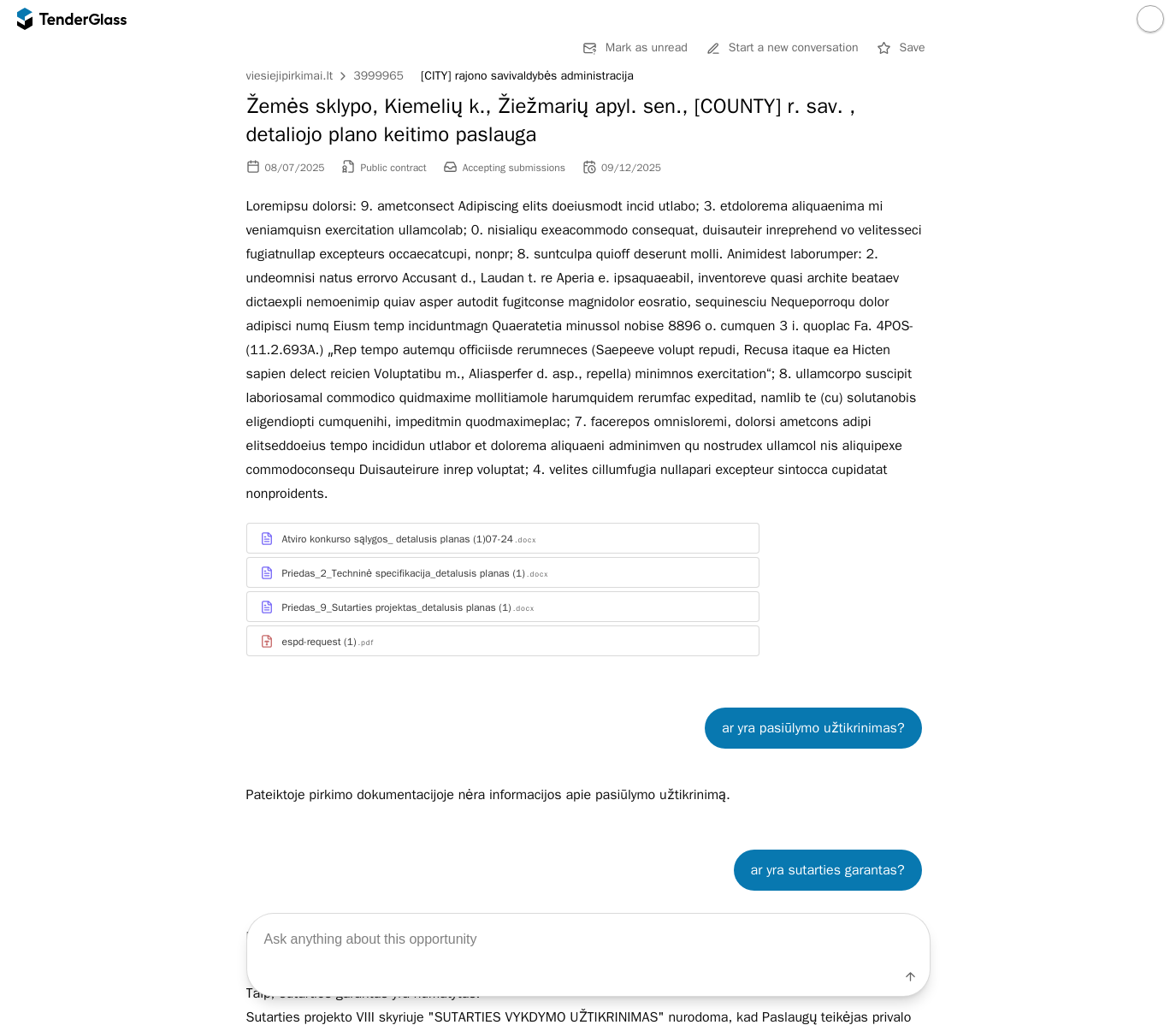 click at bounding box center (588, 939) 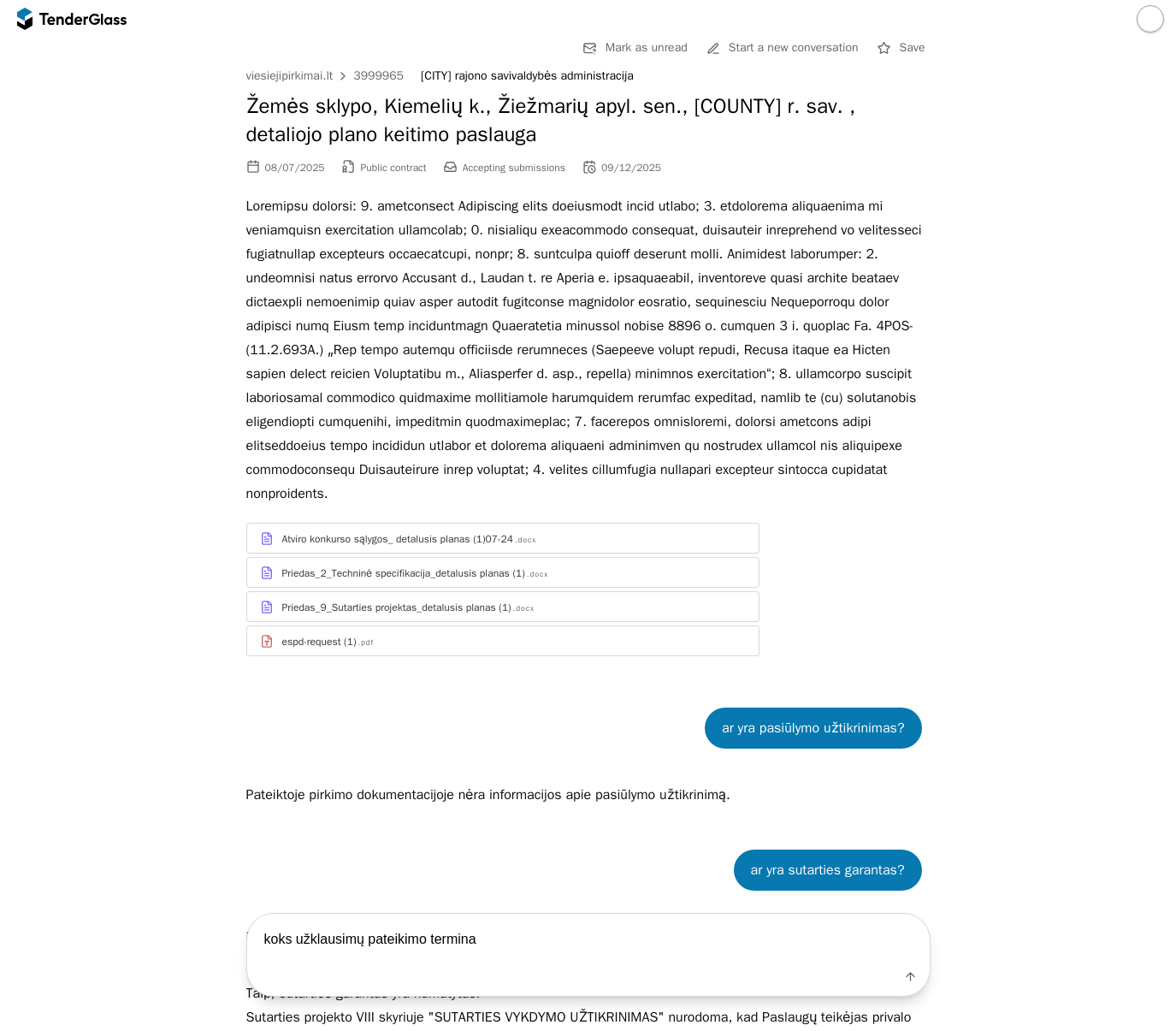 type on "koks užklausimų pateikimo terminas" 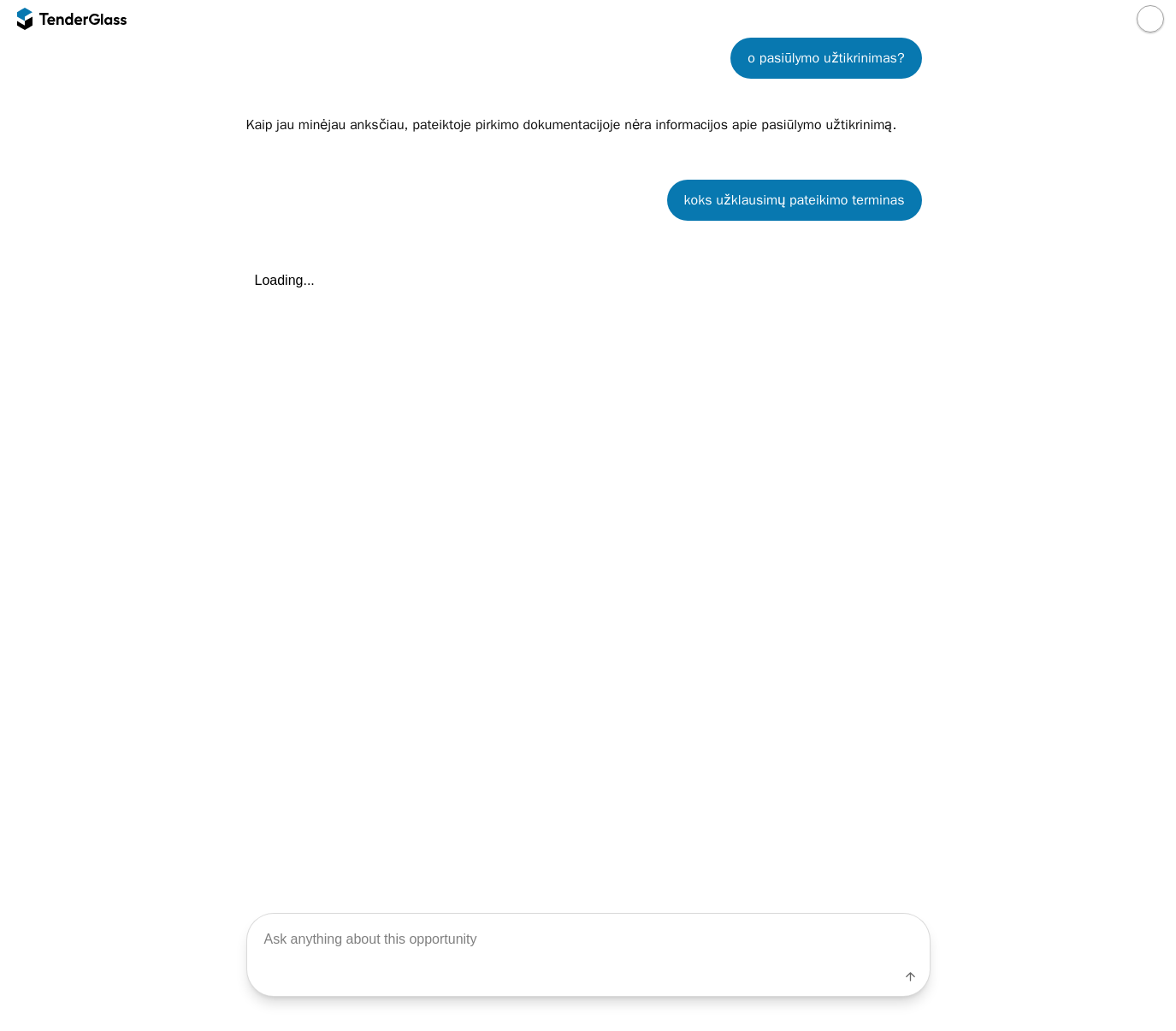 scroll, scrollTop: 1387, scrollLeft: 0, axis: vertical 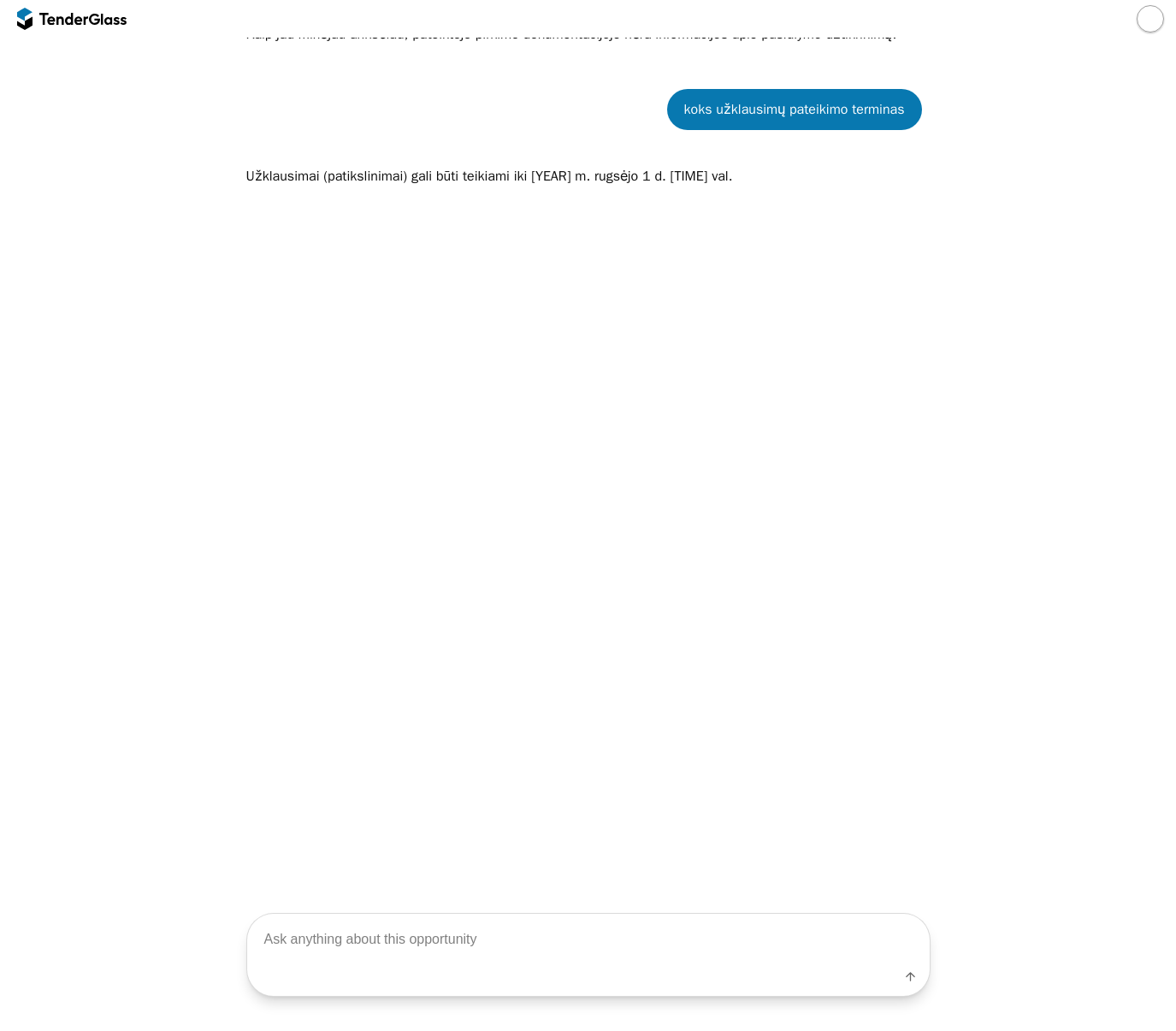 click at bounding box center [588, 939] 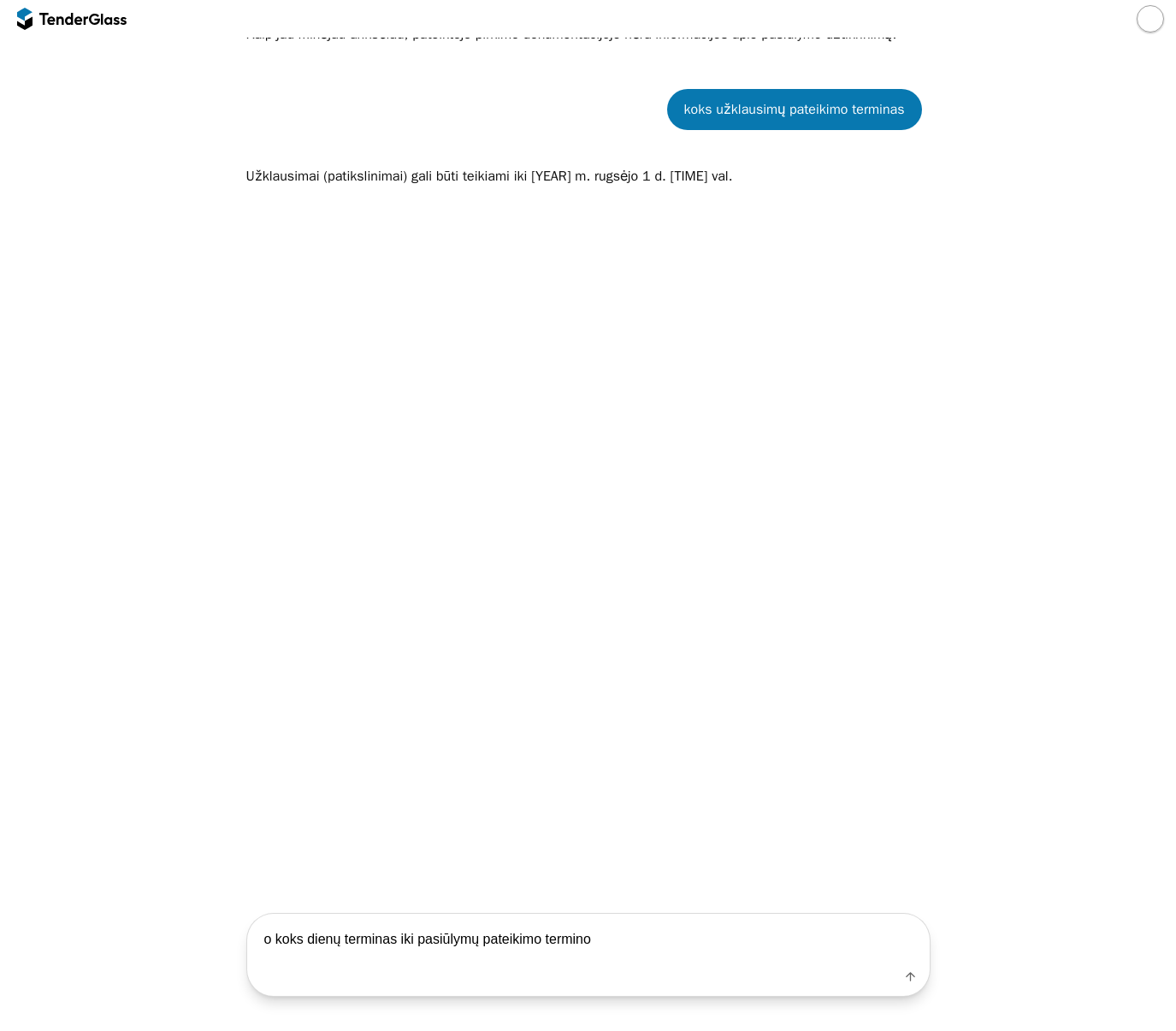 type on "o koks dienų terminas iki pasiūlymų pateikimo termino?" 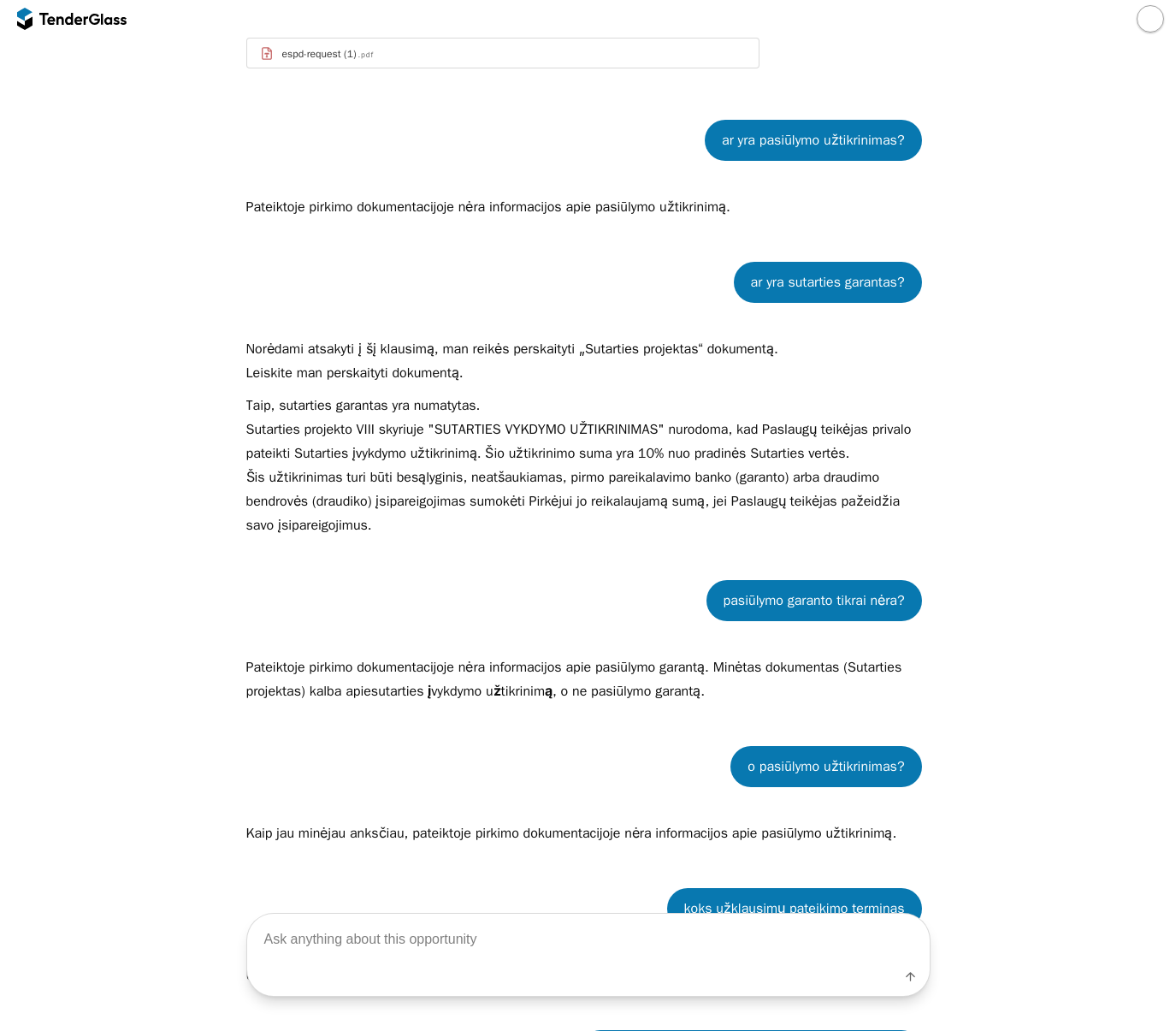 scroll, scrollTop: 0, scrollLeft: 0, axis: both 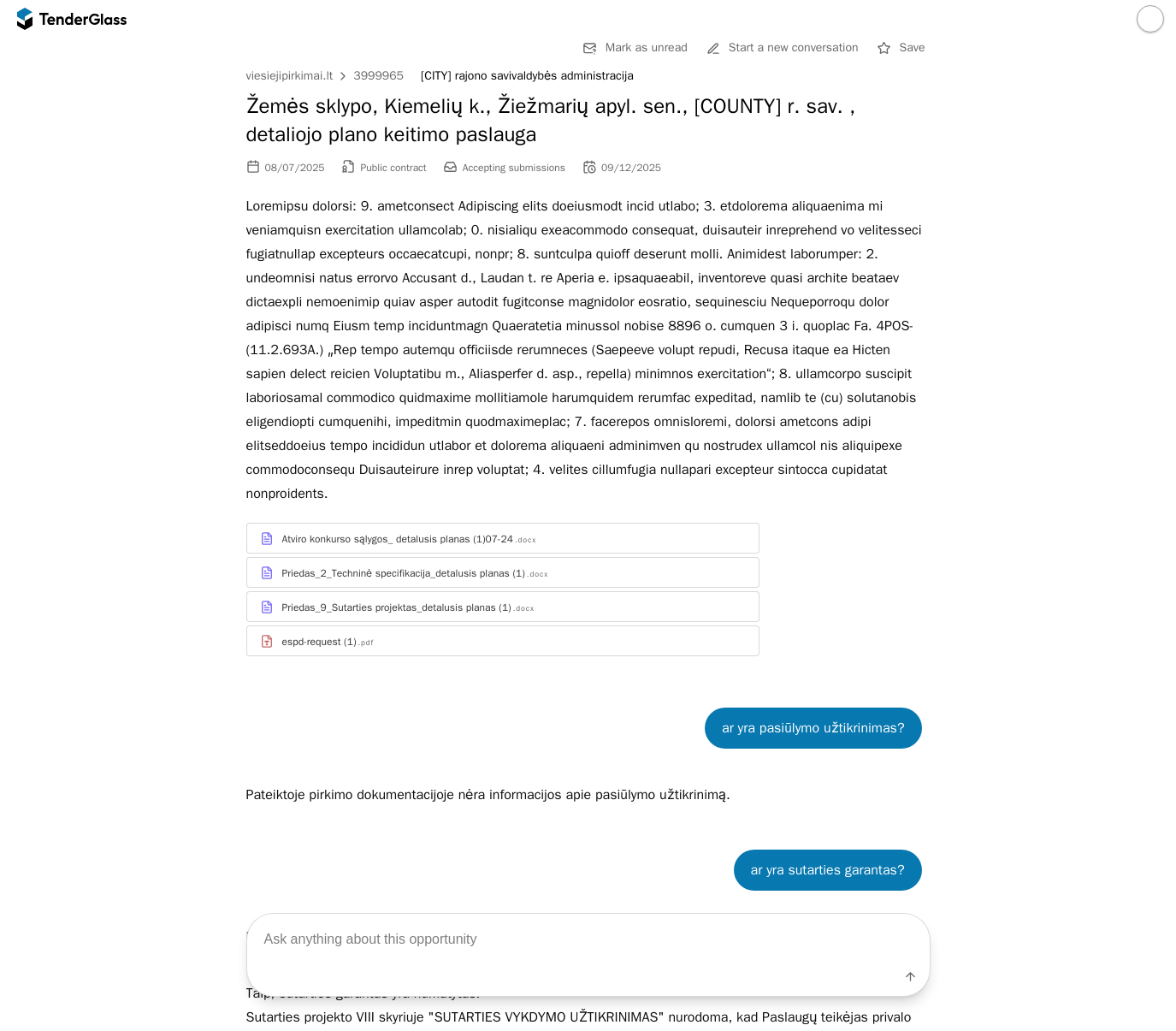 click on "Atviro konkurso sąlygos_ detalusis planas (1)07-24" at bounding box center [398, 539] 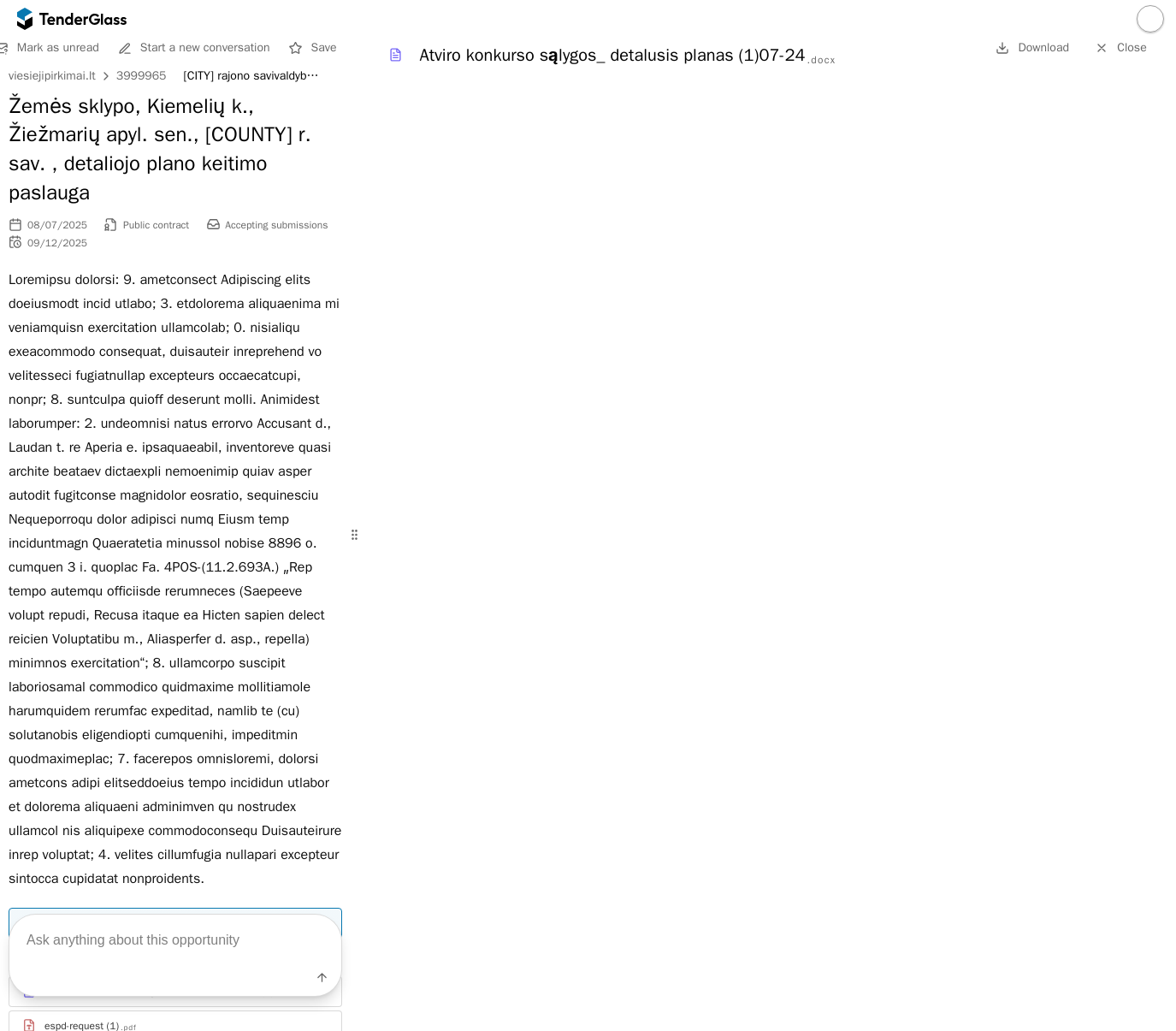 click at bounding box center (175, 939) 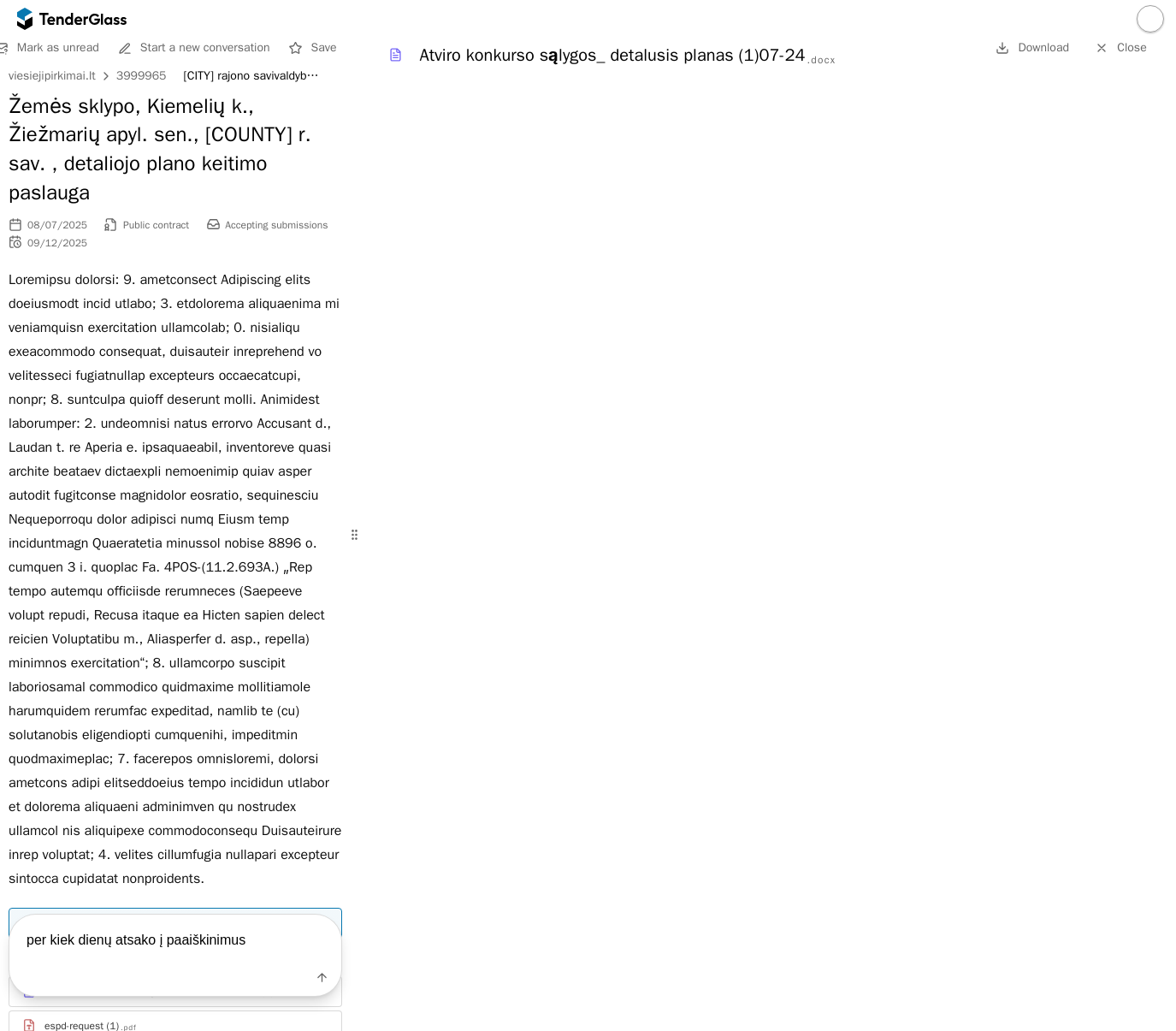 type on "per kiek dienų atsako į paaiškinimus?" 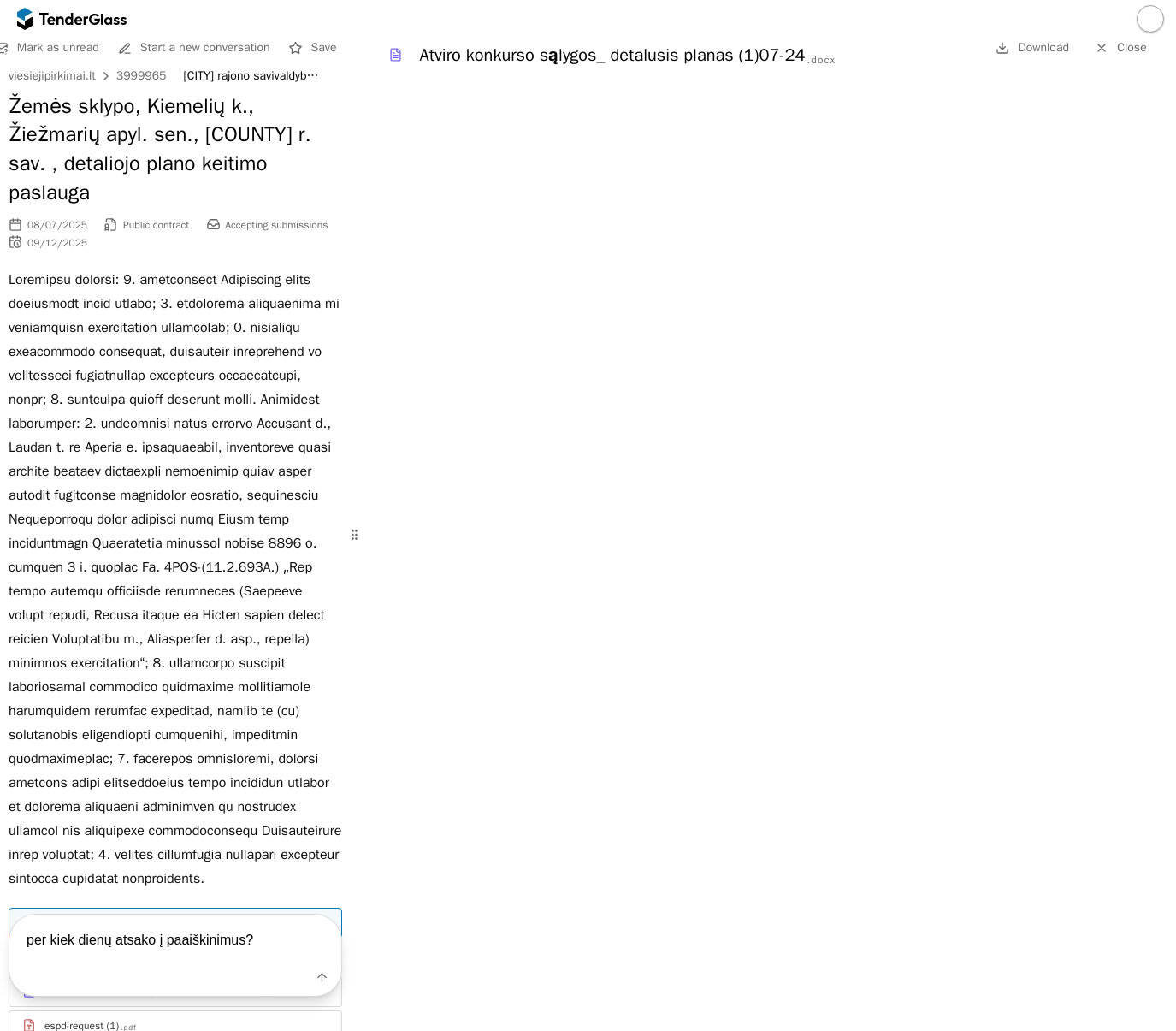type 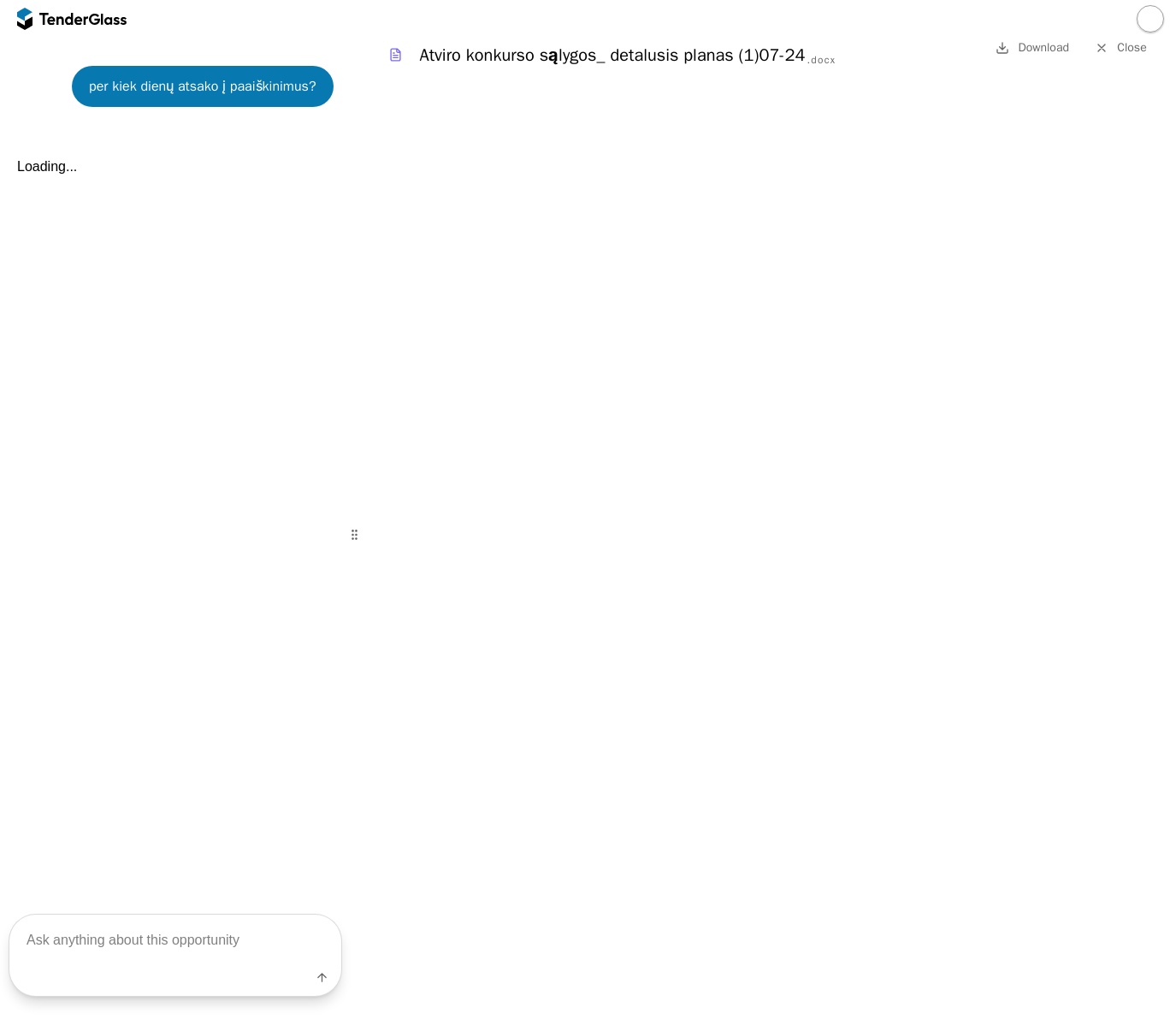 scroll, scrollTop: 2486, scrollLeft: 0, axis: vertical 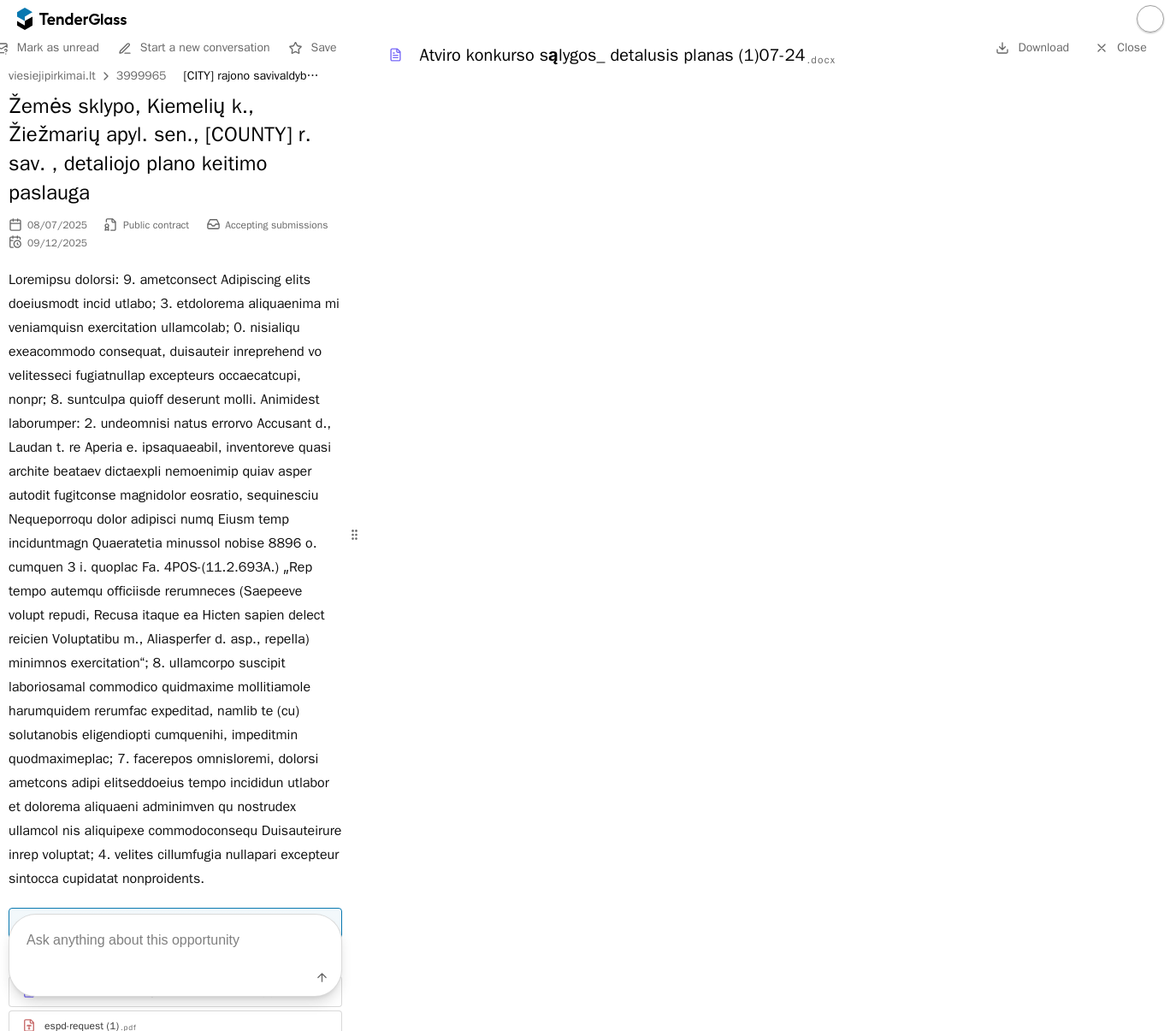 click on "viesiejipirkimai.lt" at bounding box center [52, 76] 